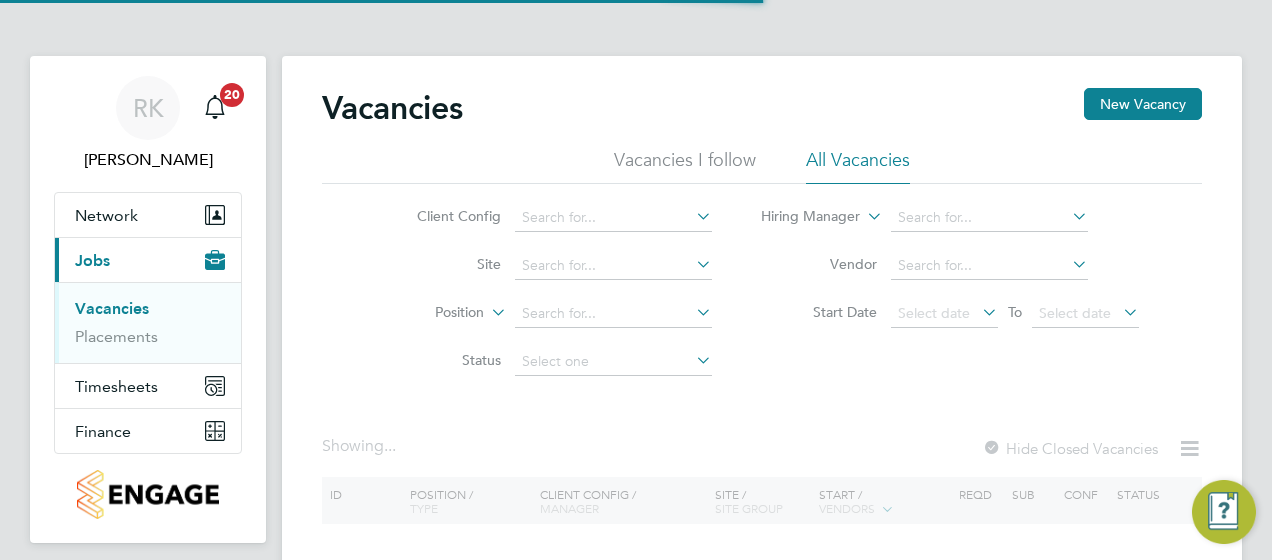 scroll, scrollTop: 0, scrollLeft: 0, axis: both 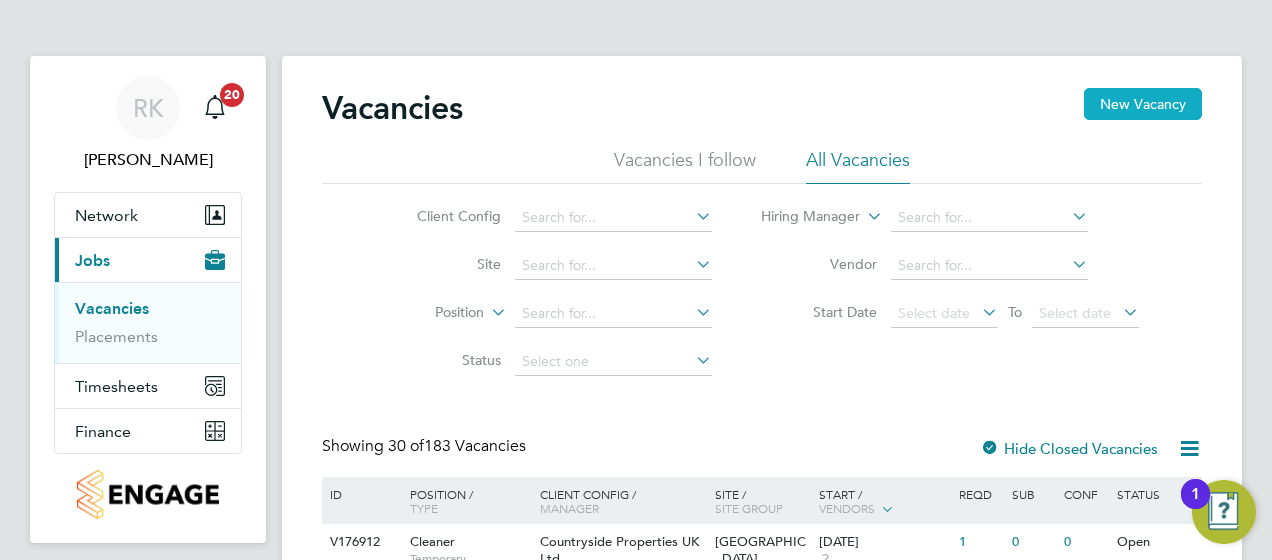 click on "New Vacancy" 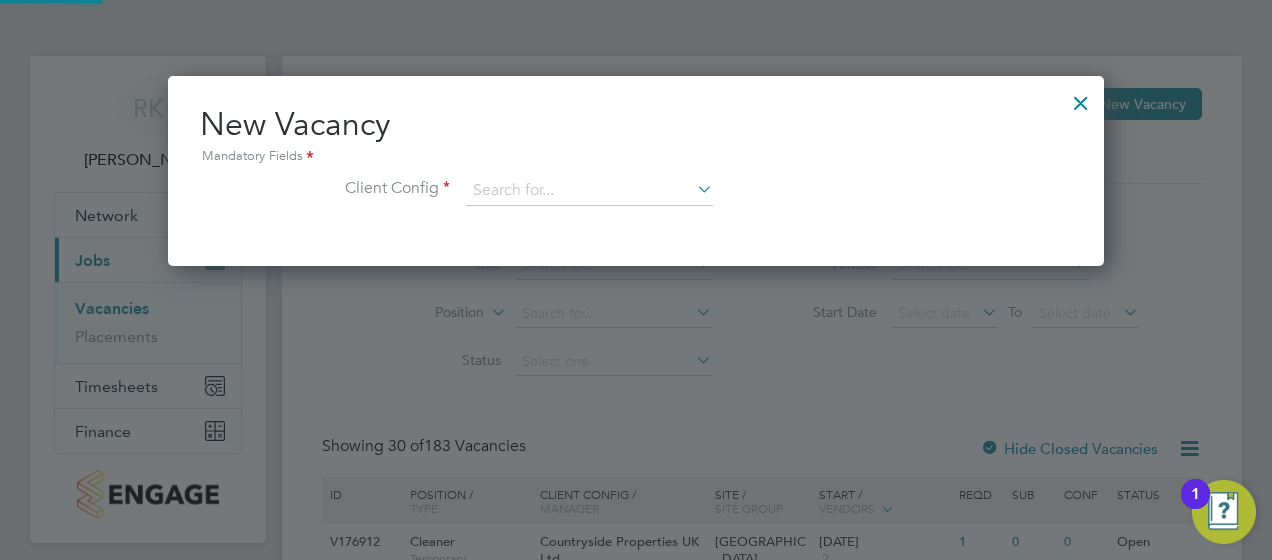 scroll, scrollTop: 10, scrollLeft: 10, axis: both 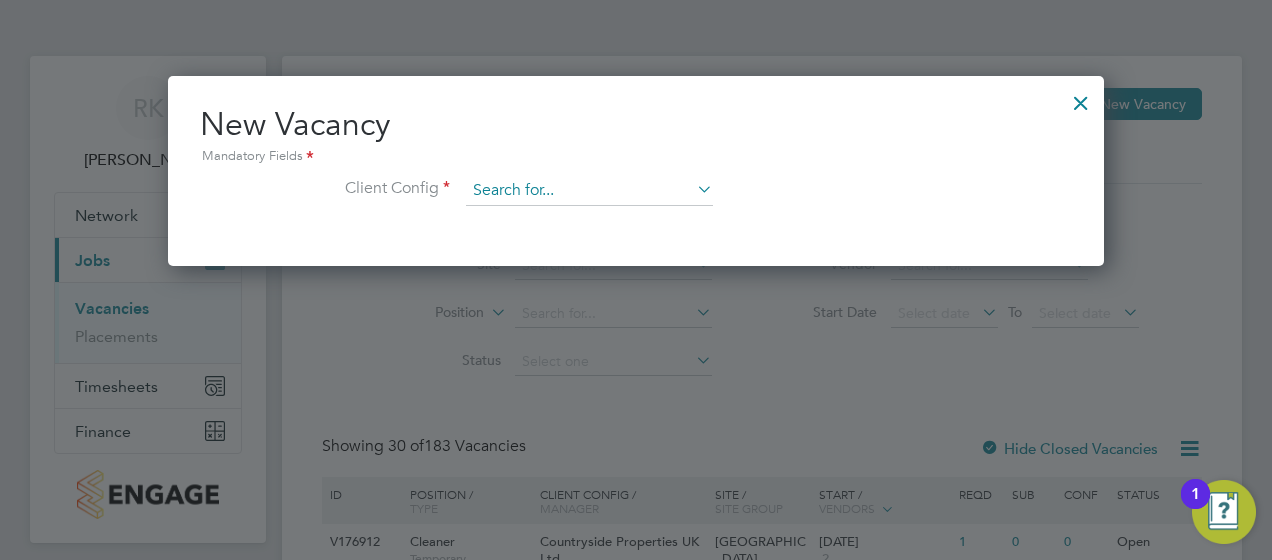 click at bounding box center [589, 191] 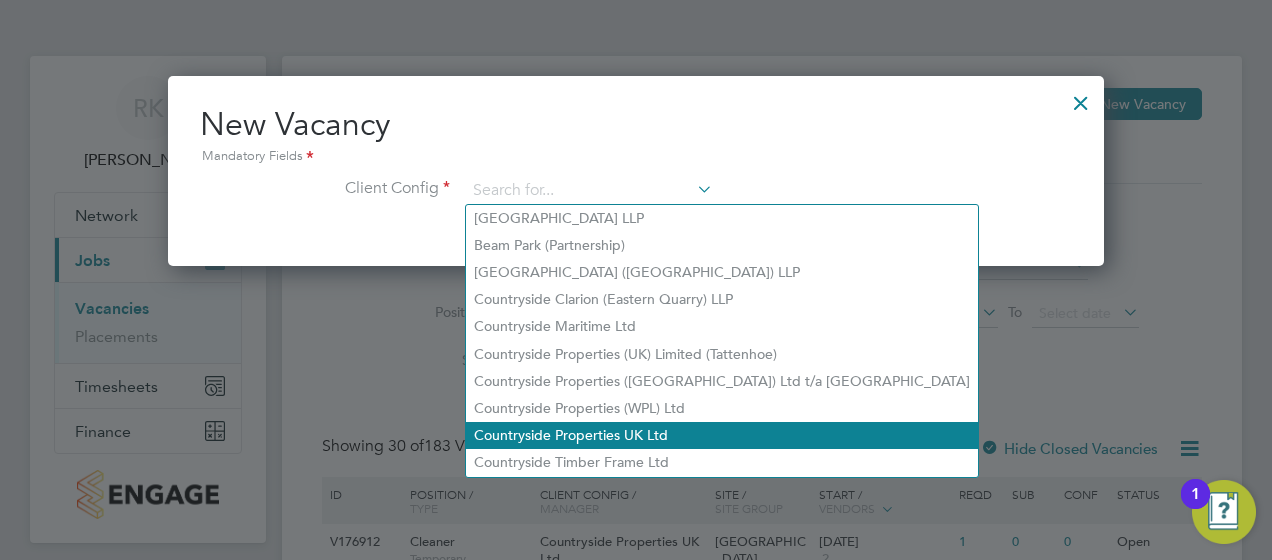 click on "Countryside Properties UK Ltd" 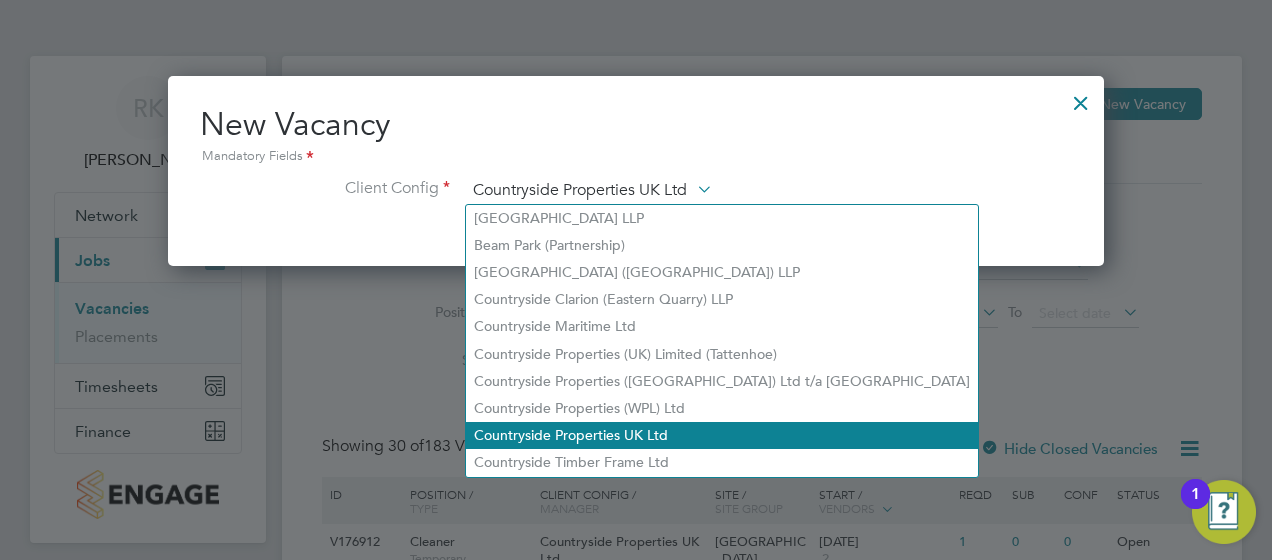 scroll, scrollTop: 10, scrollLeft: 10, axis: both 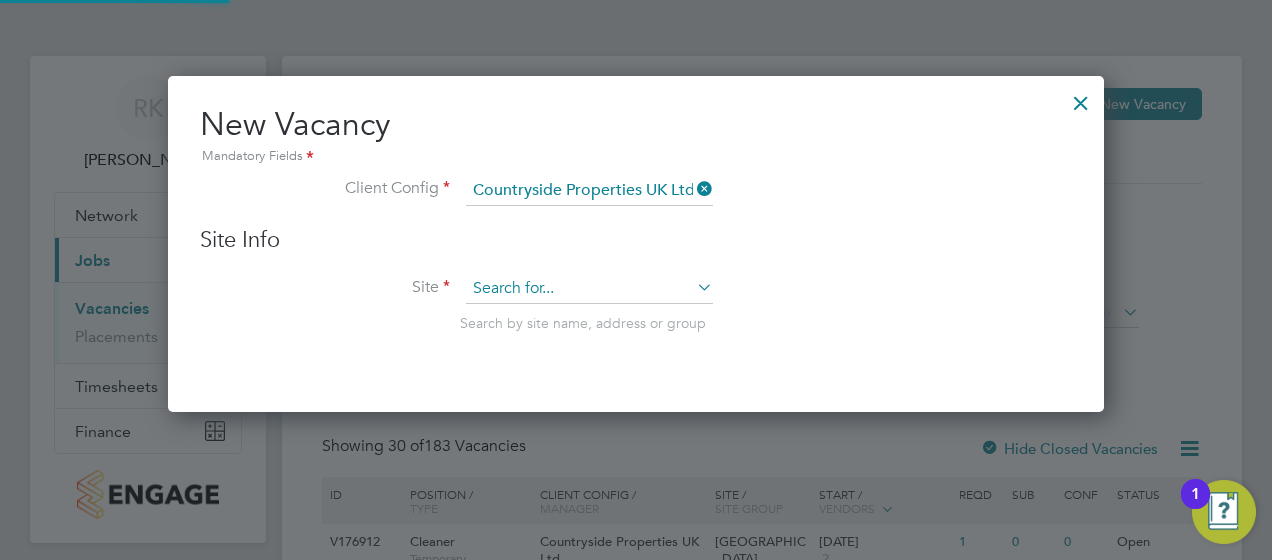 click at bounding box center [589, 289] 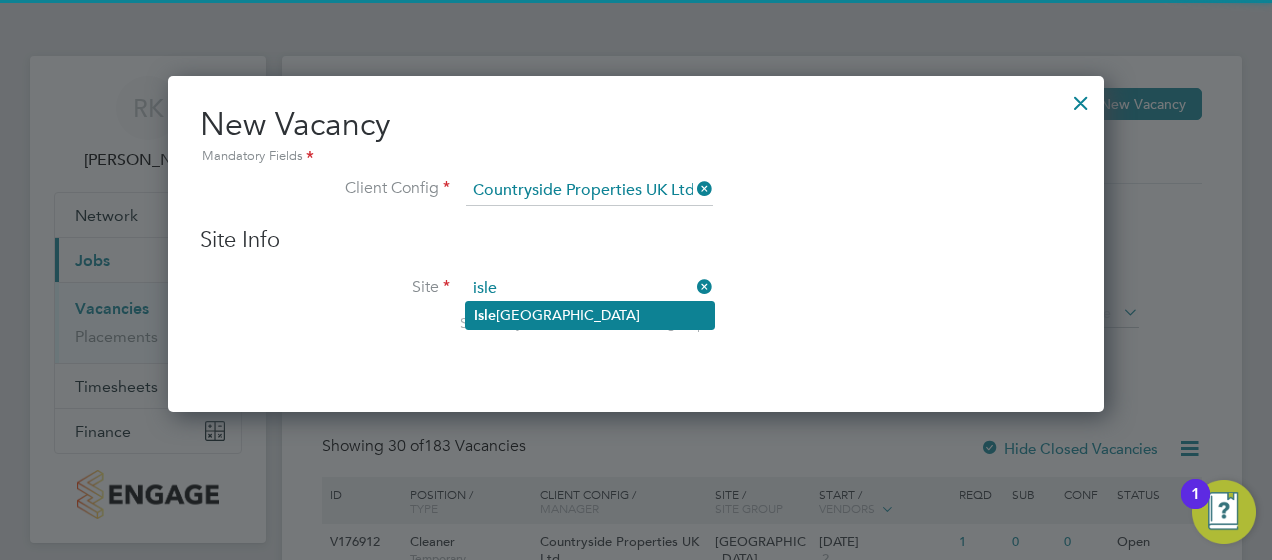 click on "[GEOGRAPHIC_DATA]" 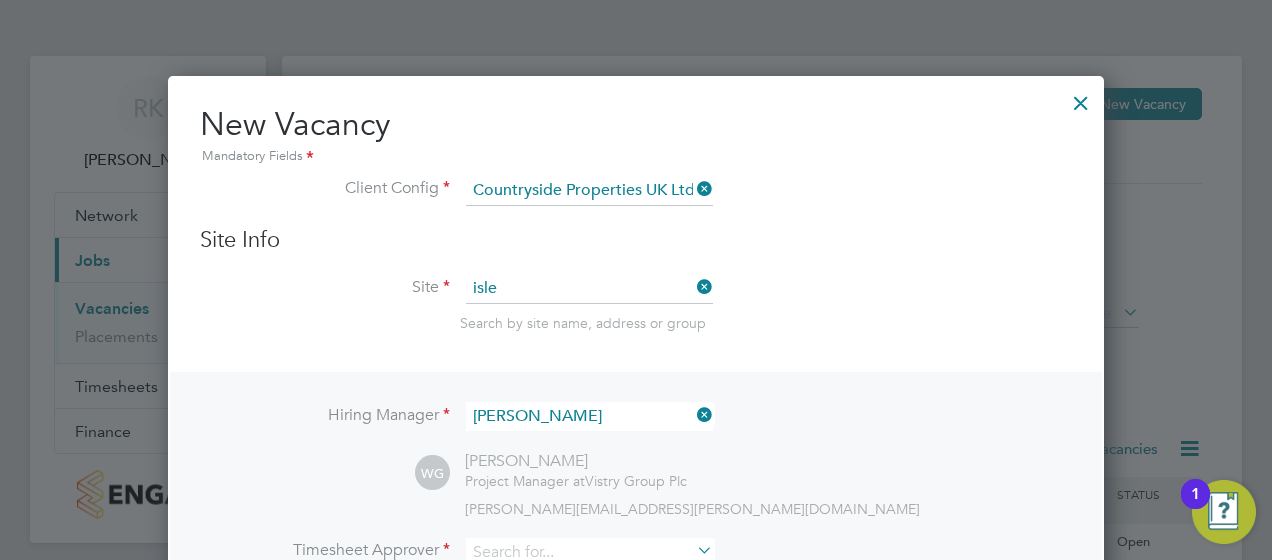 type on "[GEOGRAPHIC_DATA]" 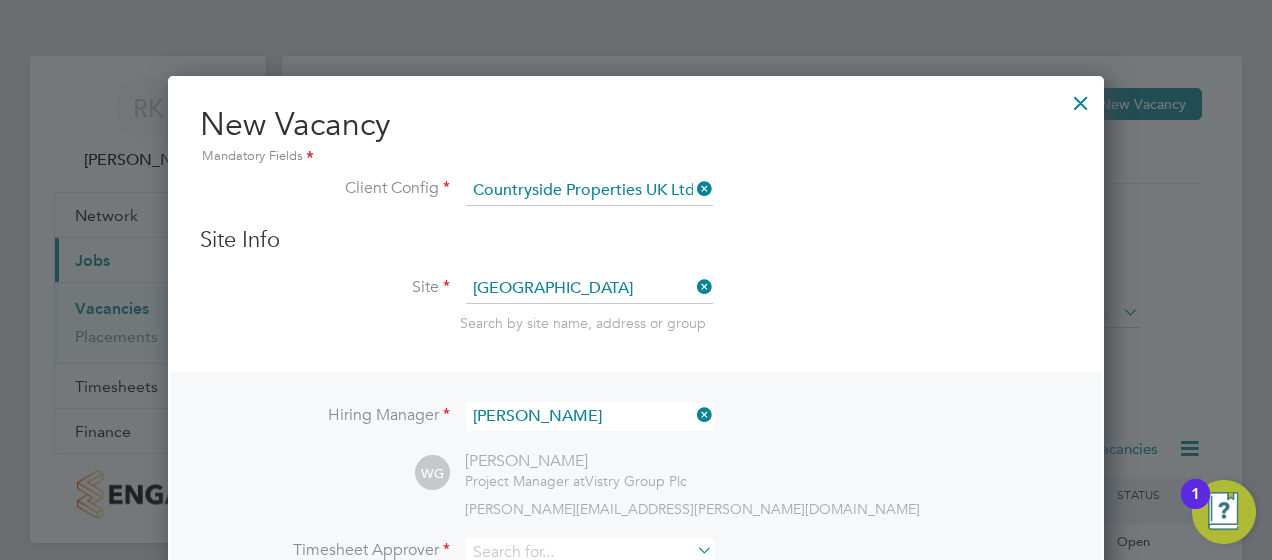 scroll, scrollTop: 10, scrollLeft: 10, axis: both 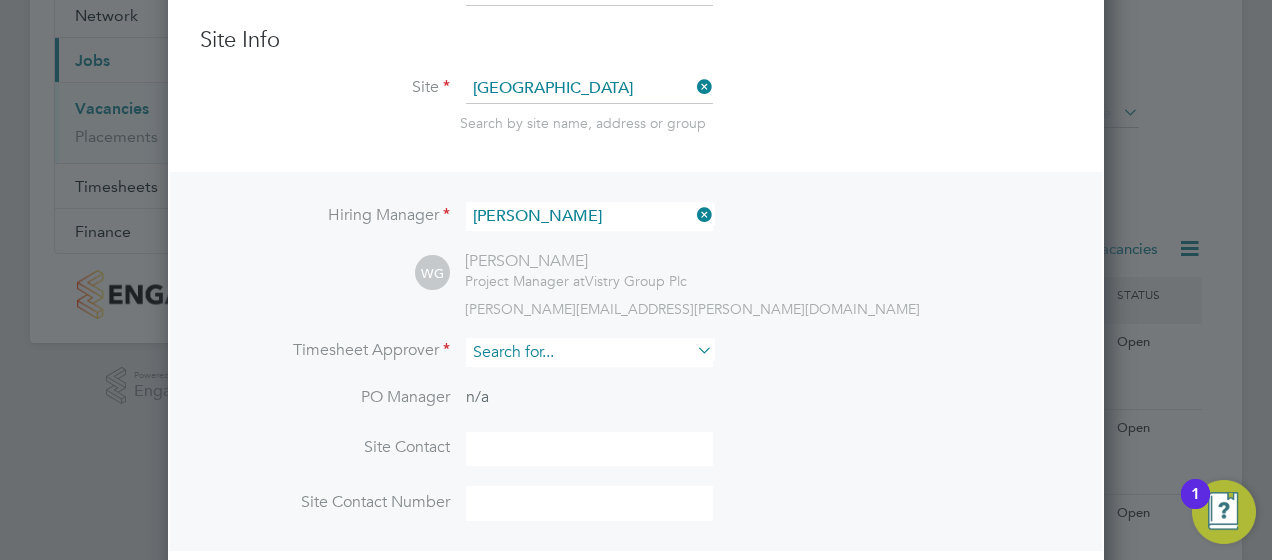 click at bounding box center [589, 352] 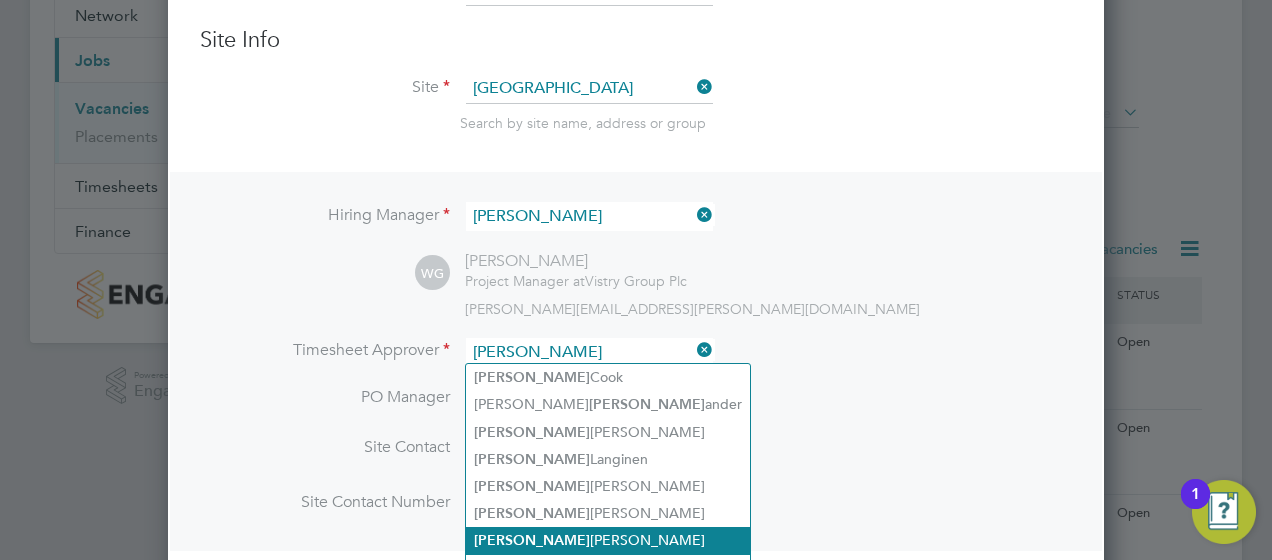 click on "Alex  Moss" 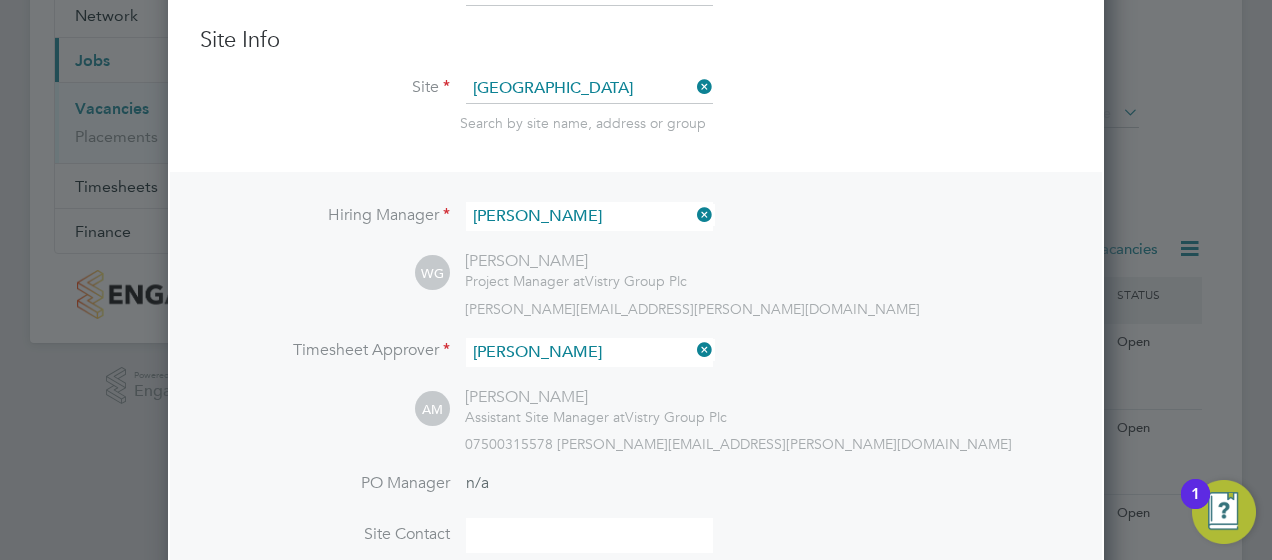 scroll, scrollTop: 10, scrollLeft: 10, axis: both 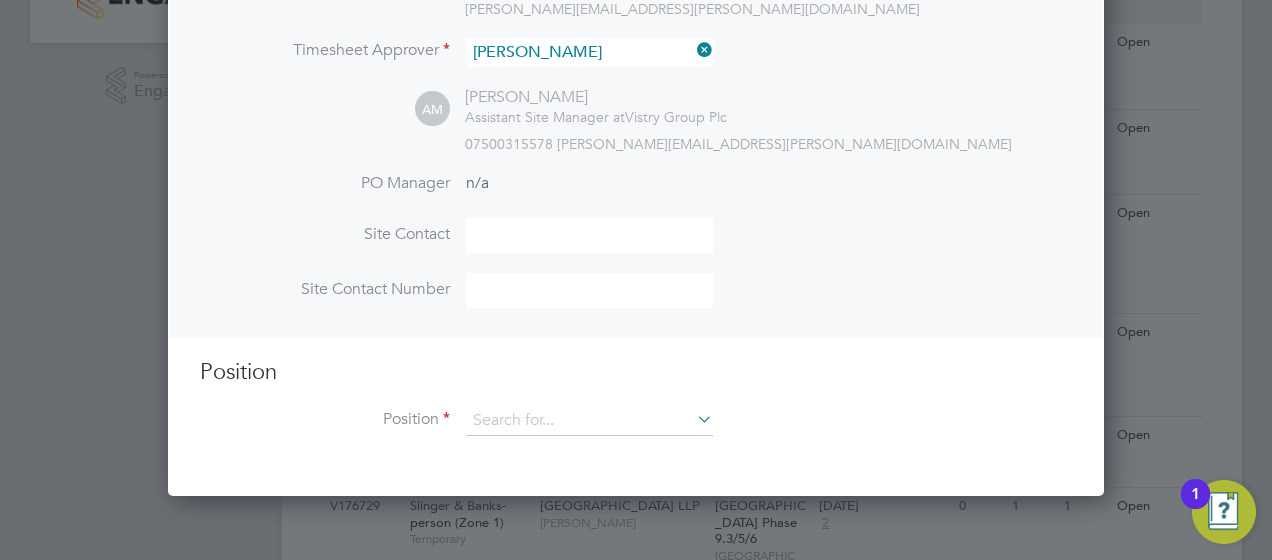 click at bounding box center (589, 235) 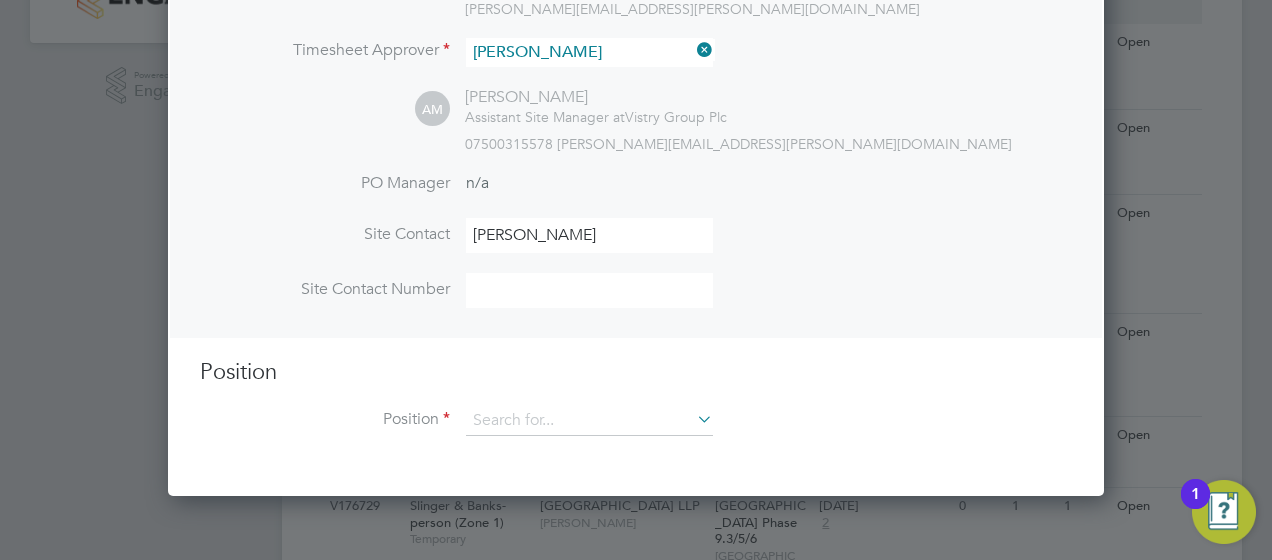 click at bounding box center [589, 290] 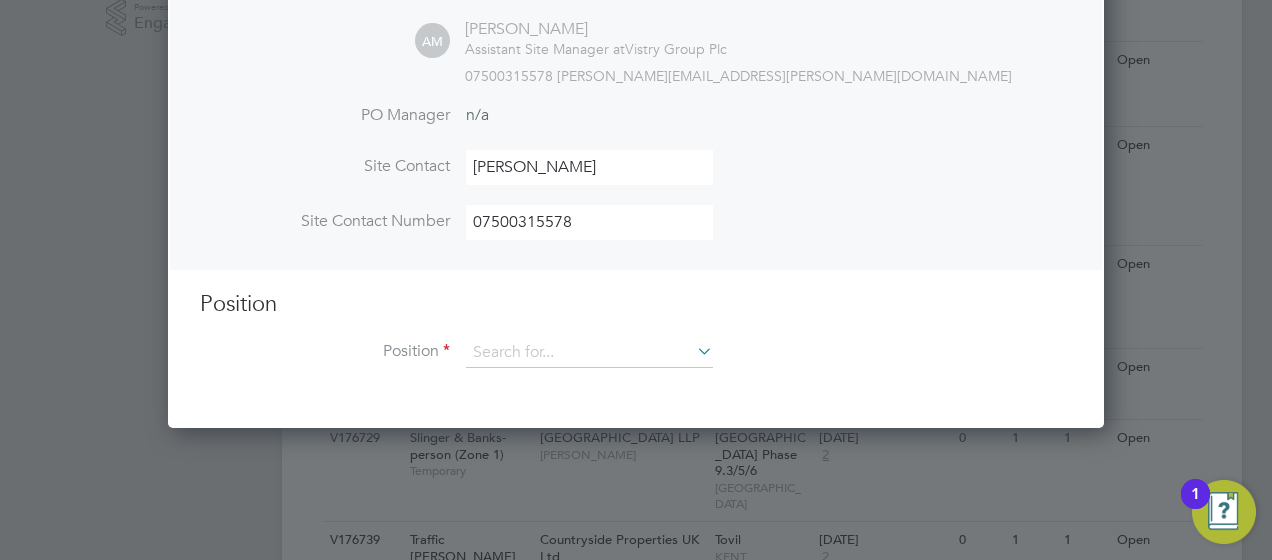 scroll, scrollTop: 700, scrollLeft: 0, axis: vertical 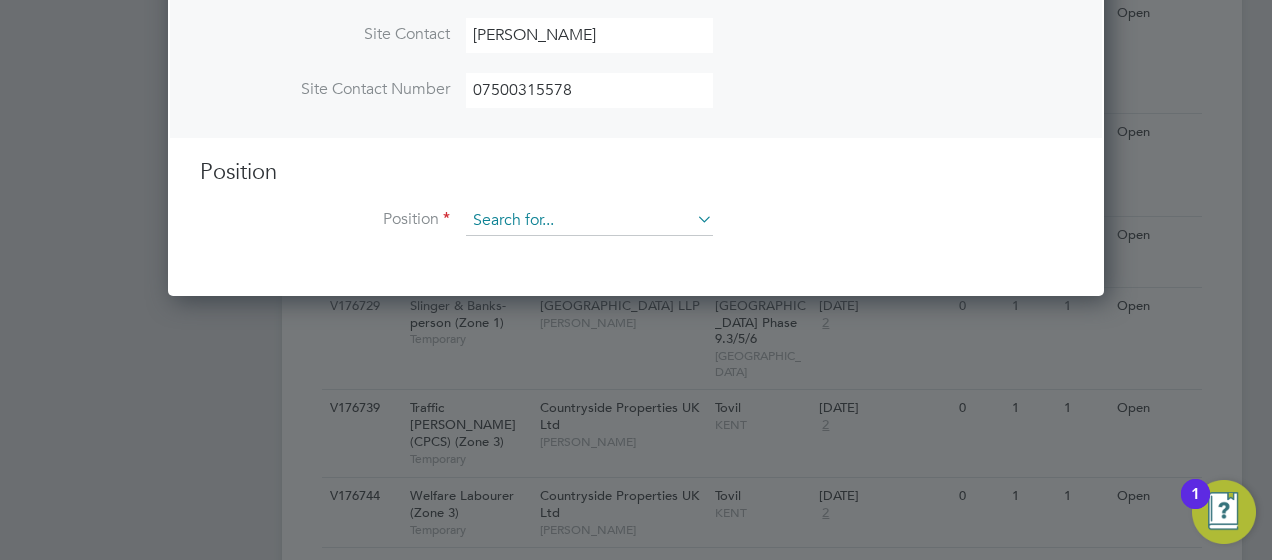 click at bounding box center (589, 221) 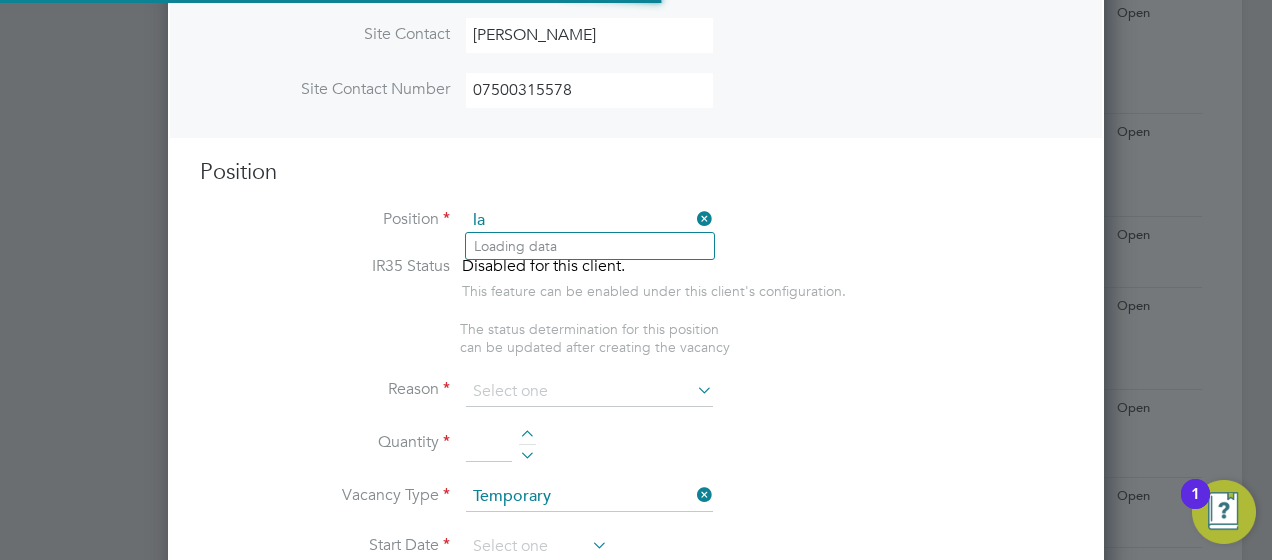 scroll, scrollTop: 10, scrollLeft: 10, axis: both 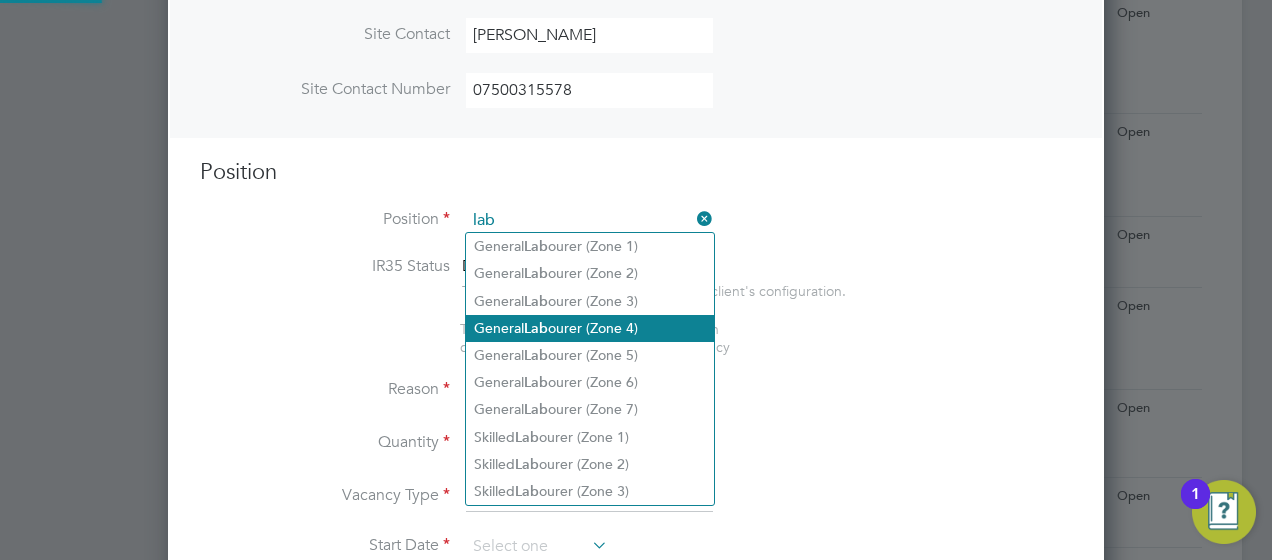 click on "General  Lab ourer (Zone 4)" 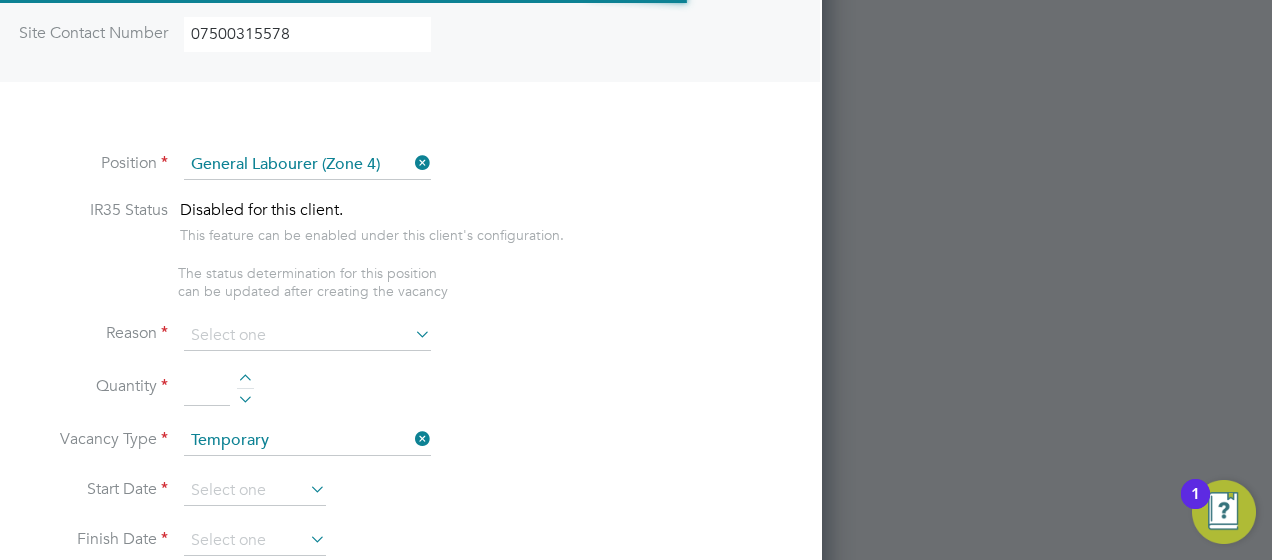 scroll, scrollTop: 0, scrollLeft: 0, axis: both 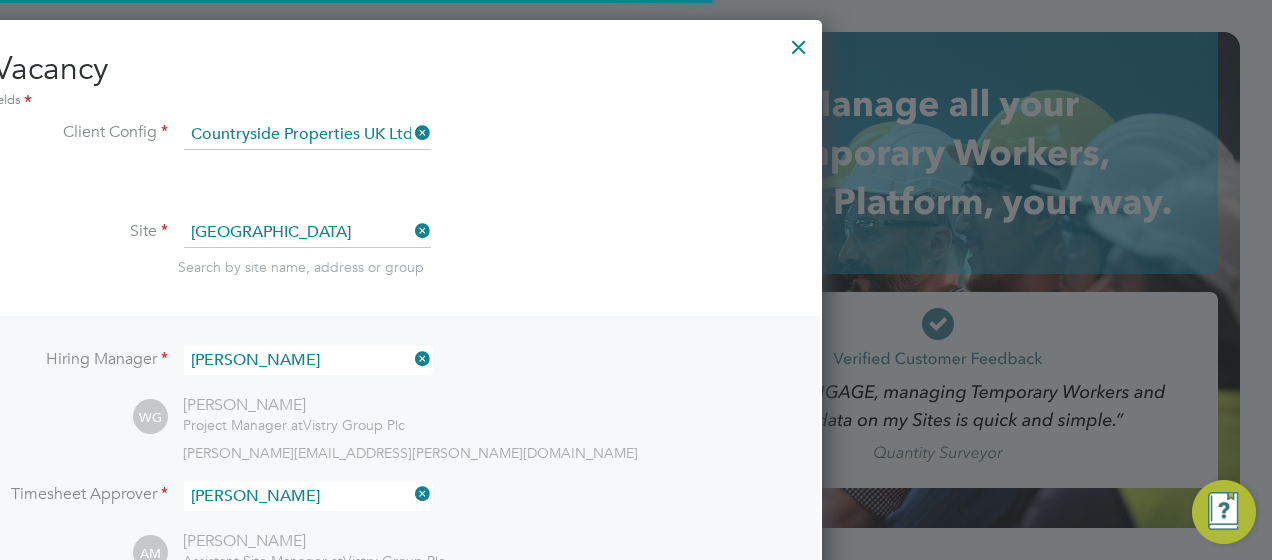 type on "russell.kidd@vistry.co.uk" 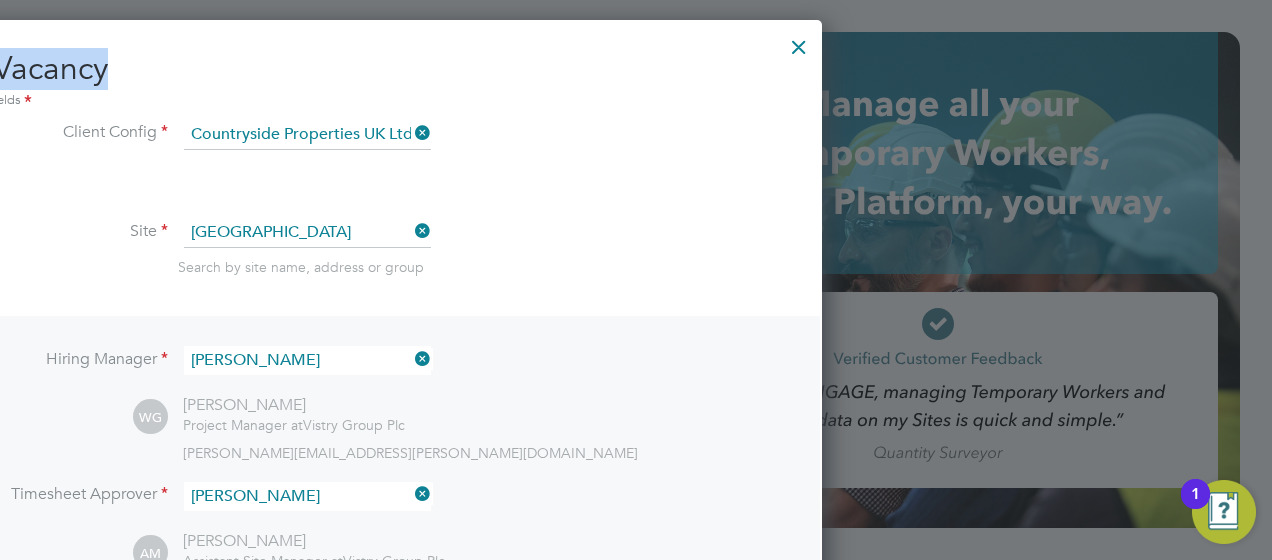 drag, startPoint x: 571, startPoint y: 34, endPoint x: 845, endPoint y: 36, distance: 274.0073 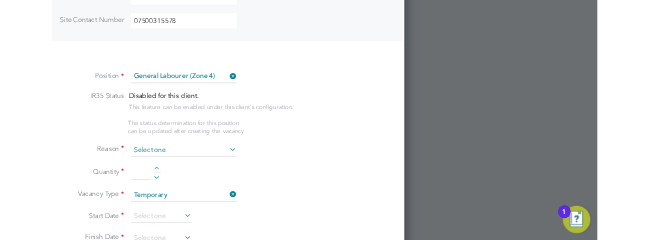 scroll, scrollTop: 700, scrollLeft: 0, axis: vertical 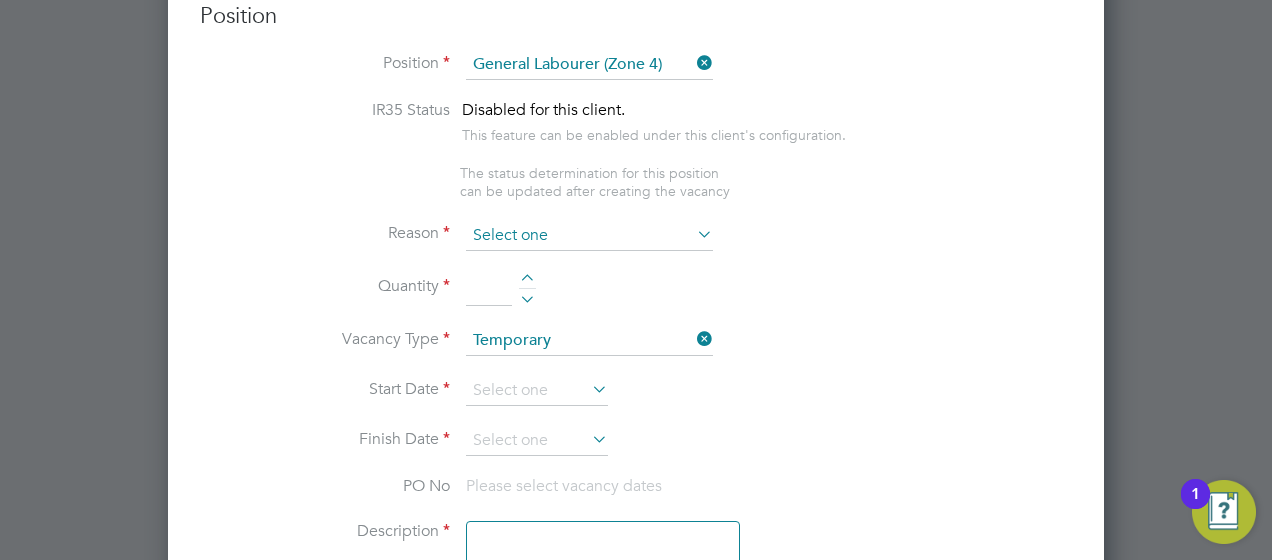 click at bounding box center (589, 236) 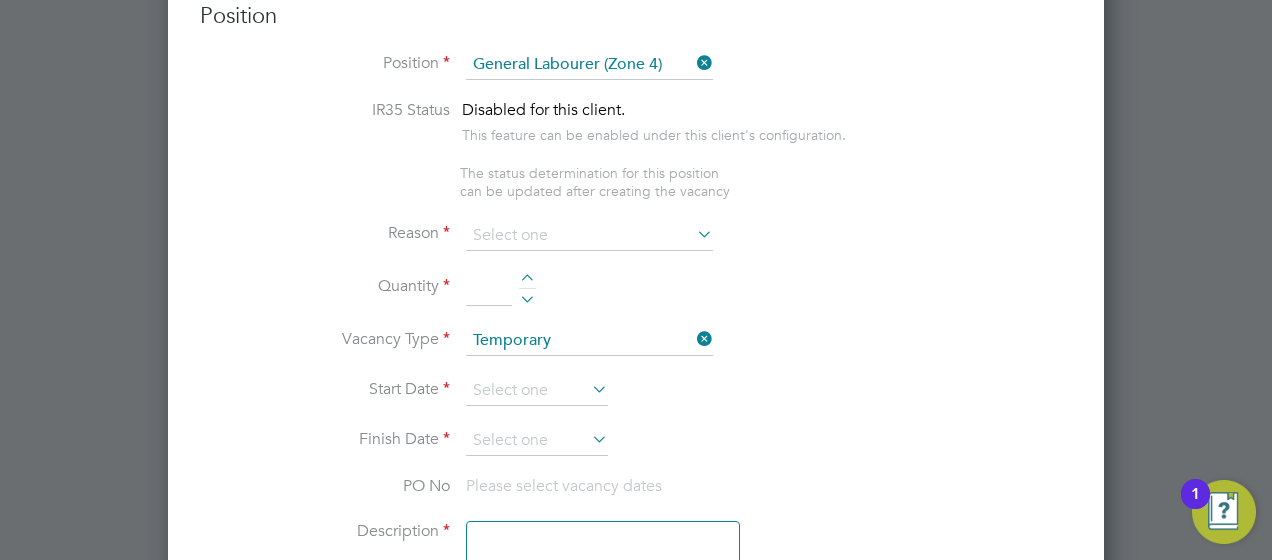 click on "Extra Work" 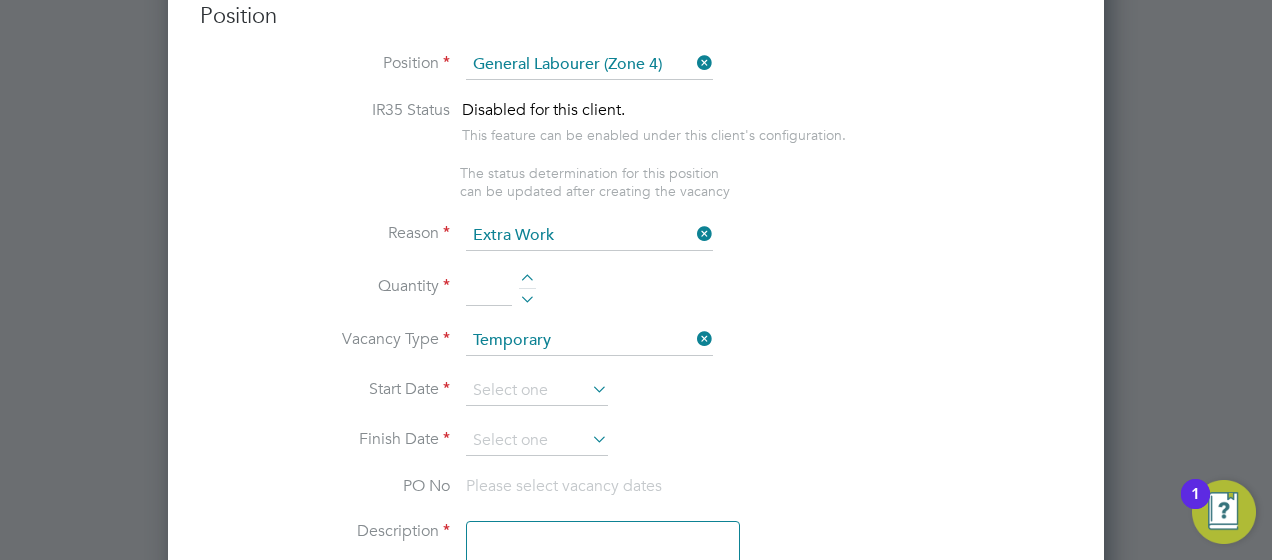 click at bounding box center [489, 289] 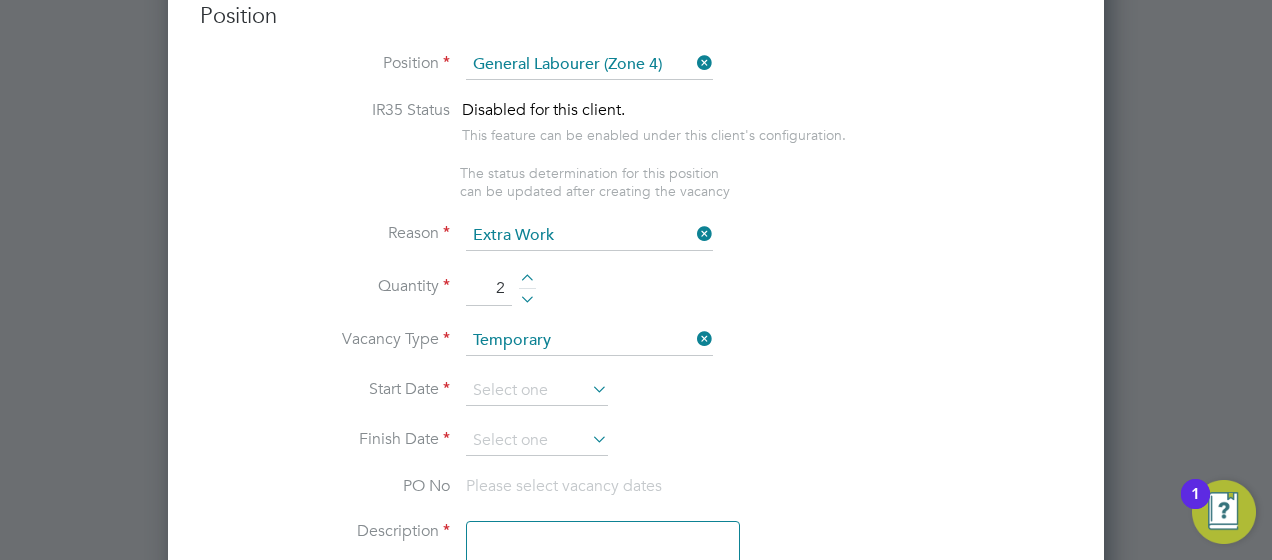 click on "2" at bounding box center (489, 289) 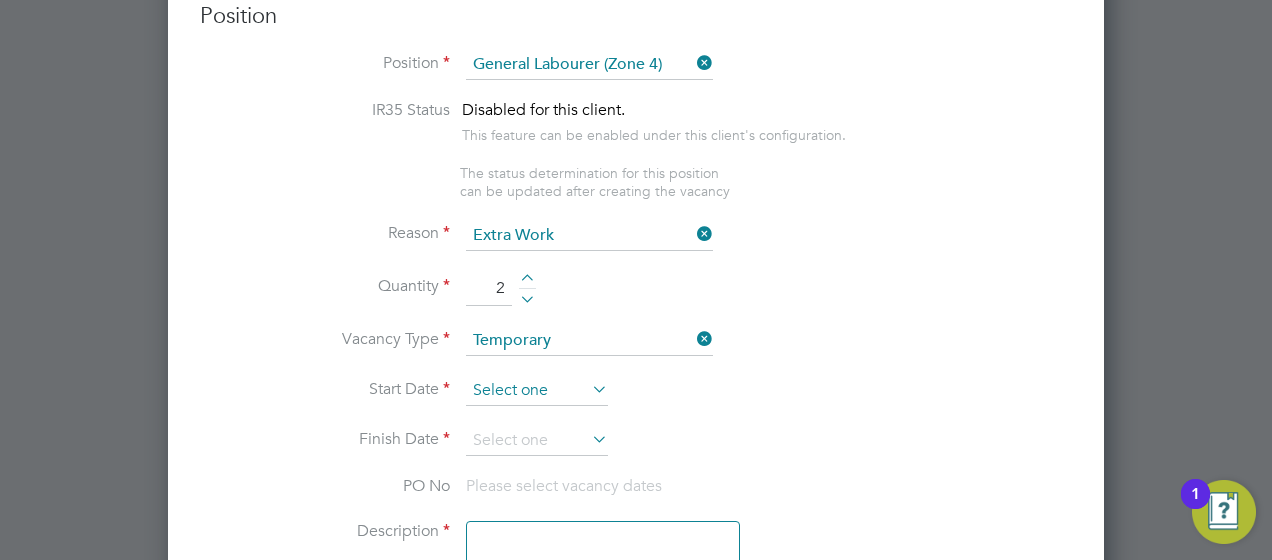 type on "2" 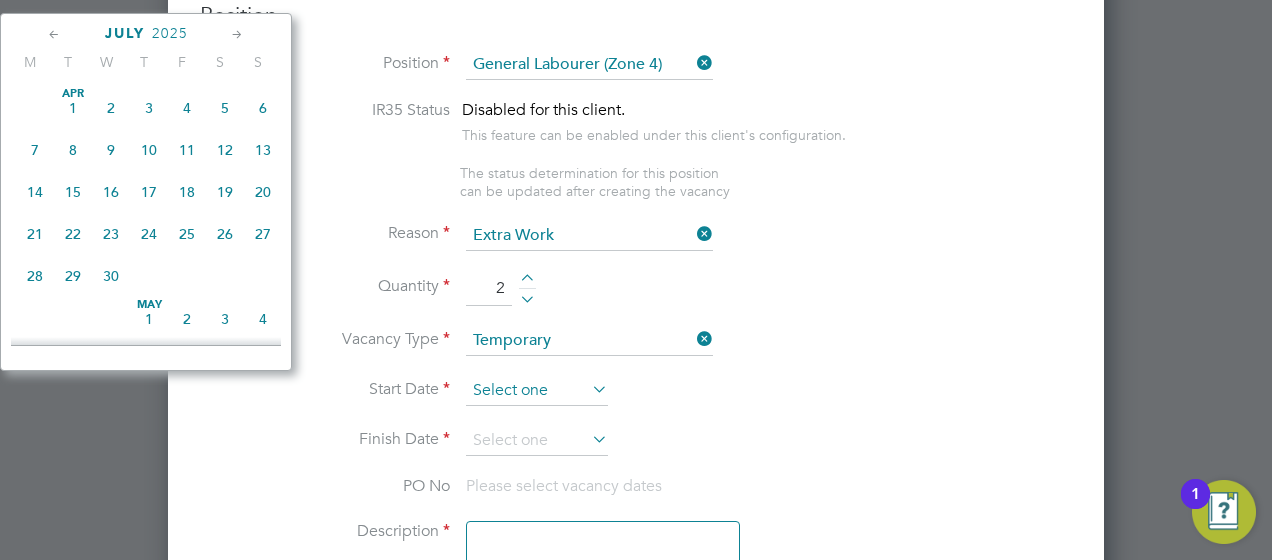 scroll, scrollTop: 729, scrollLeft: 0, axis: vertical 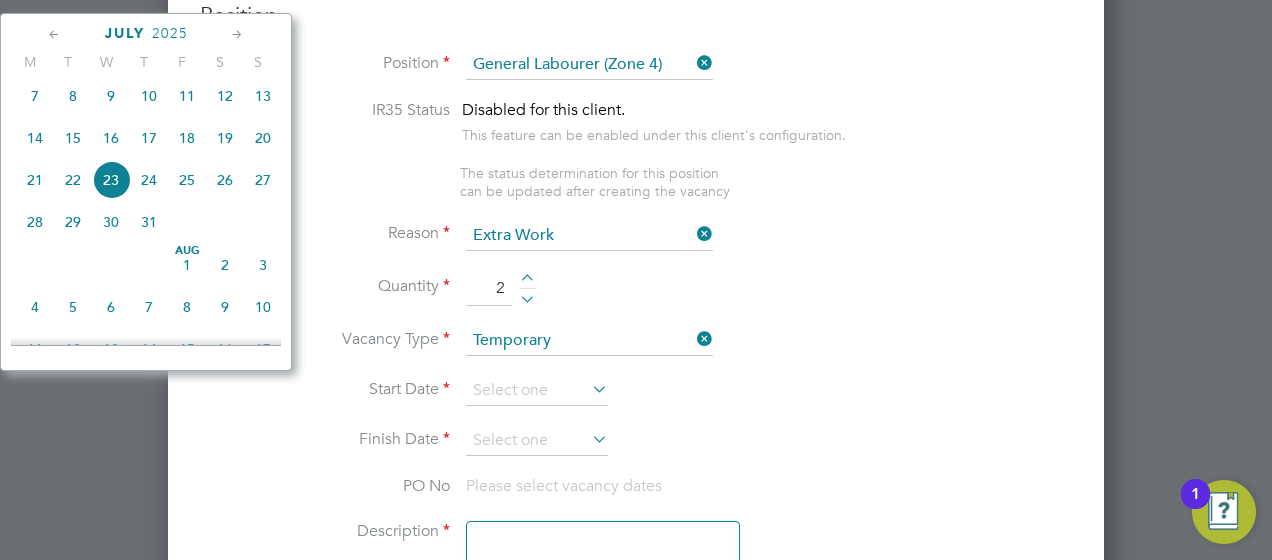 click on "24" 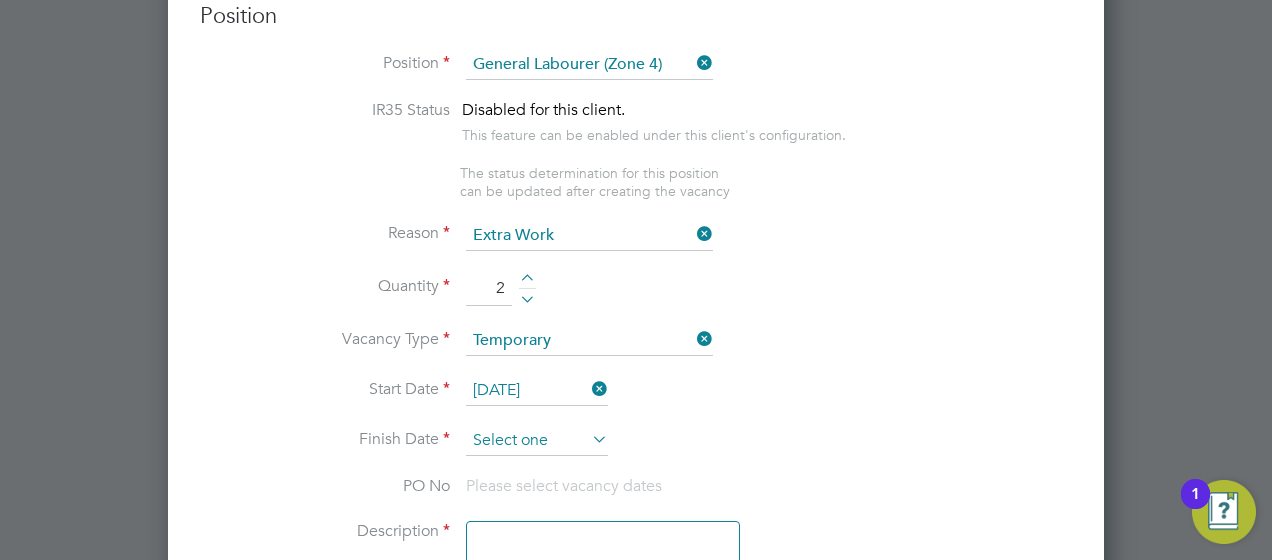 click at bounding box center [537, 441] 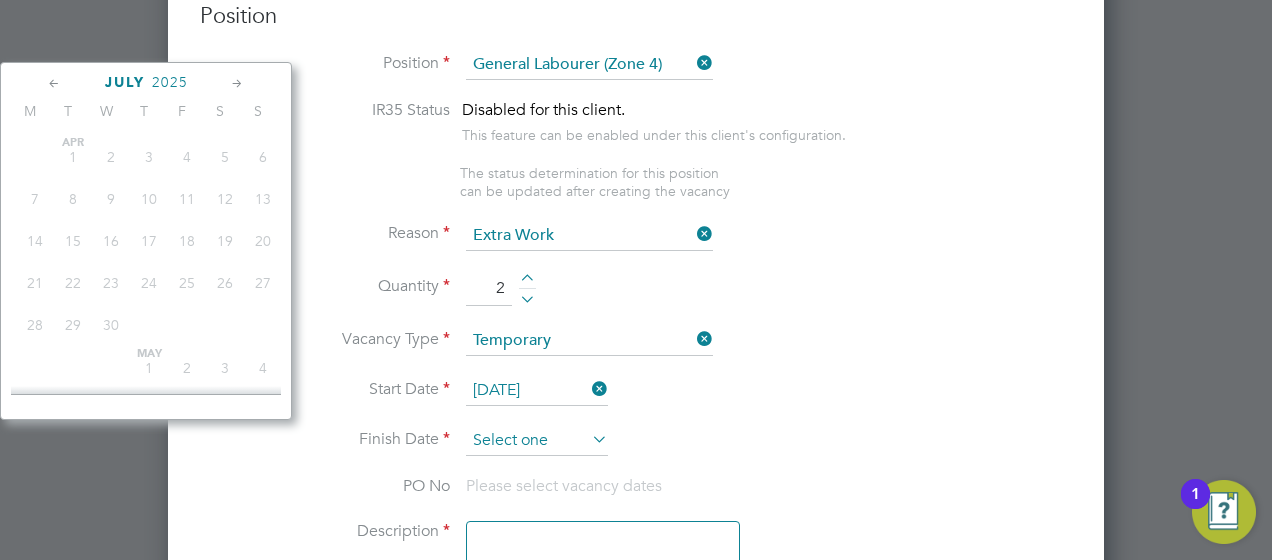 scroll, scrollTop: 729, scrollLeft: 0, axis: vertical 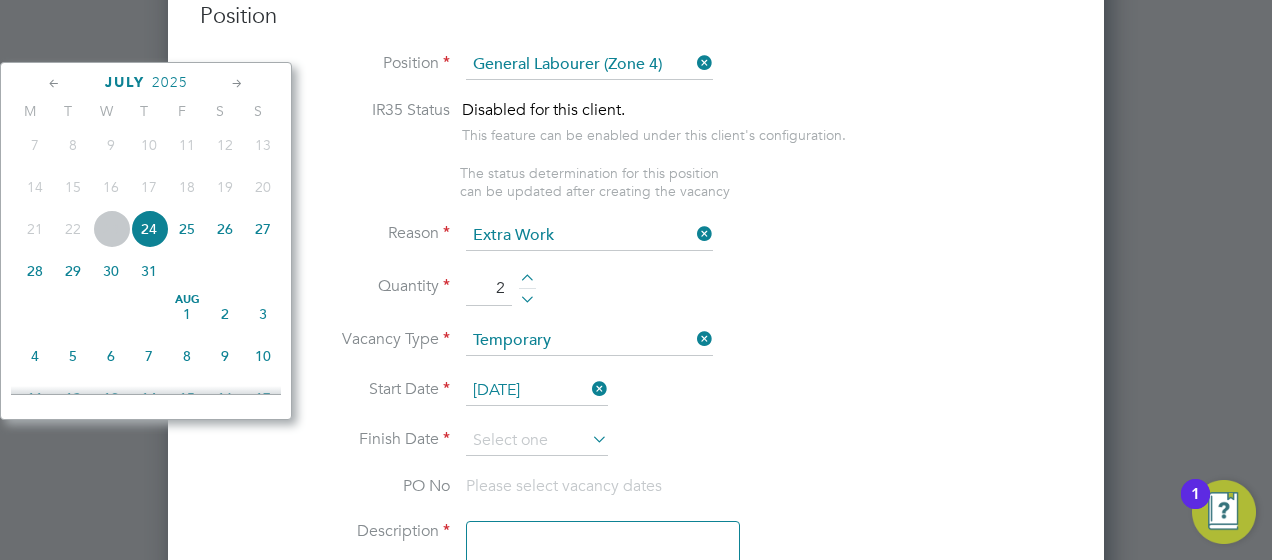 click on "Aug 1" 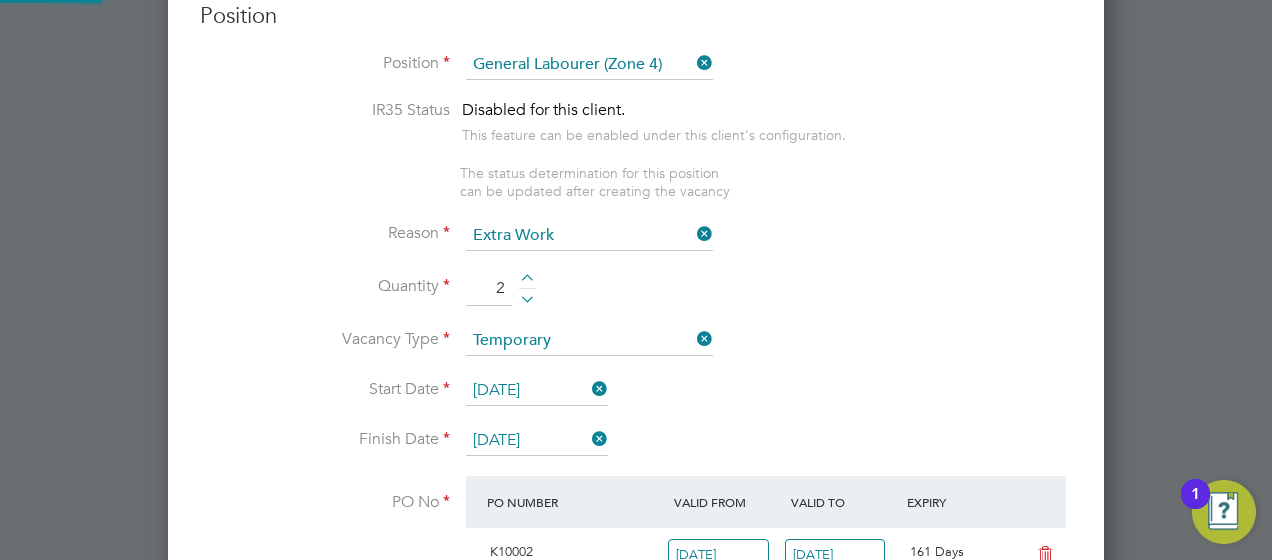 scroll, scrollTop: 10, scrollLeft: 10, axis: both 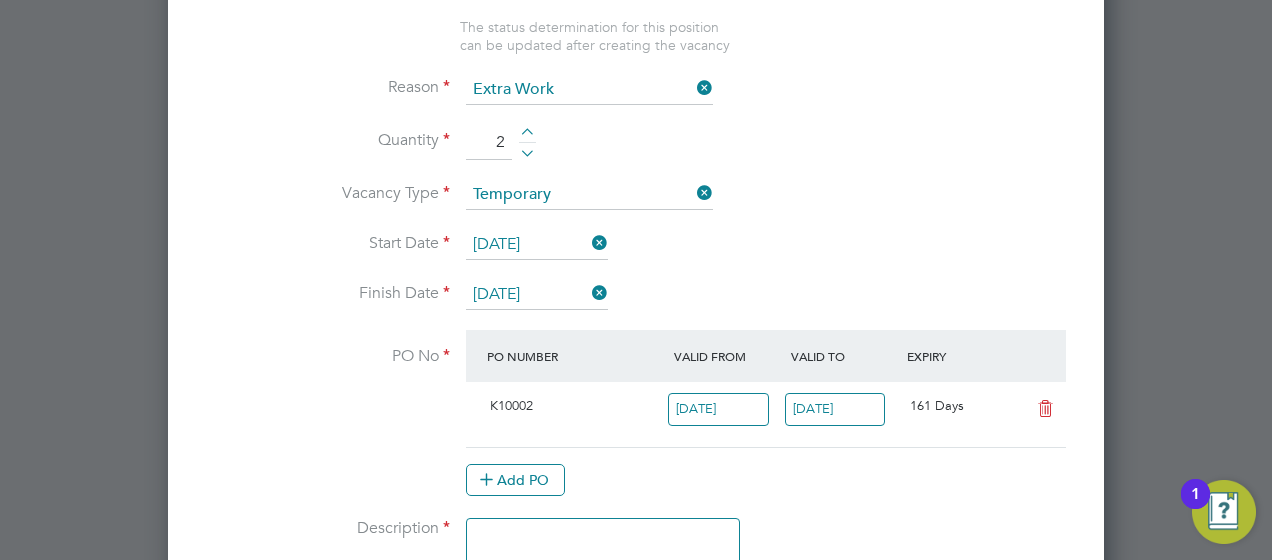 click on "PO No   PO Number Valid From Valid To Expiry   K10002 12 Dec 2022   31 Dec 2025   161 Days  Add PO" at bounding box center [636, 423] 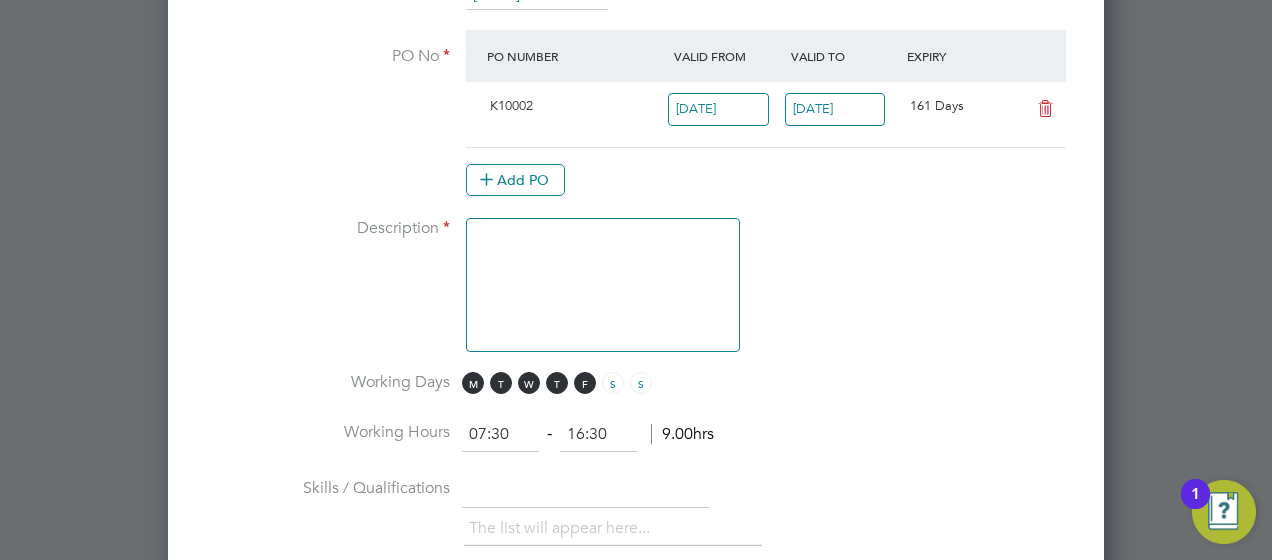 click at bounding box center [603, 285] 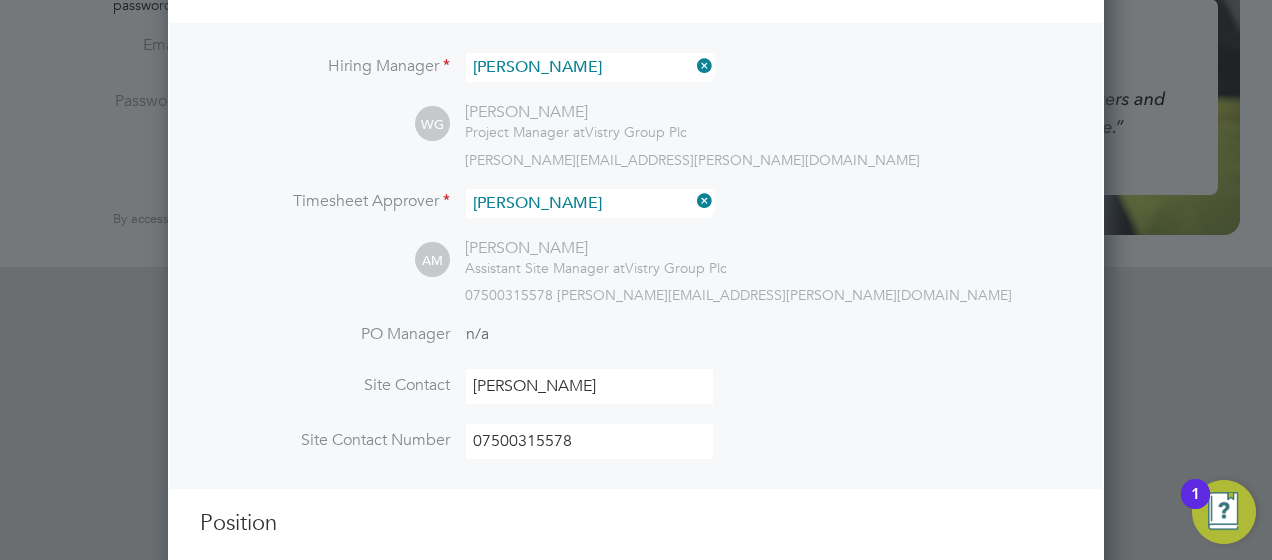 scroll, scrollTop: 0, scrollLeft: 0, axis: both 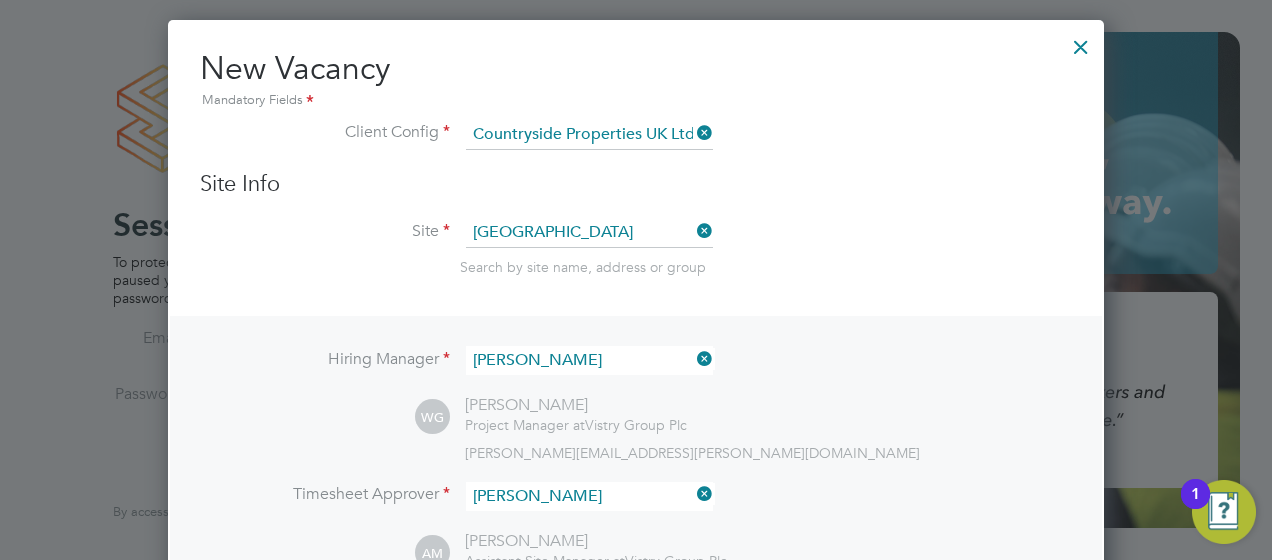 click on "Site   Isleport Grove Search by site name, address or group" at bounding box center [636, 267] 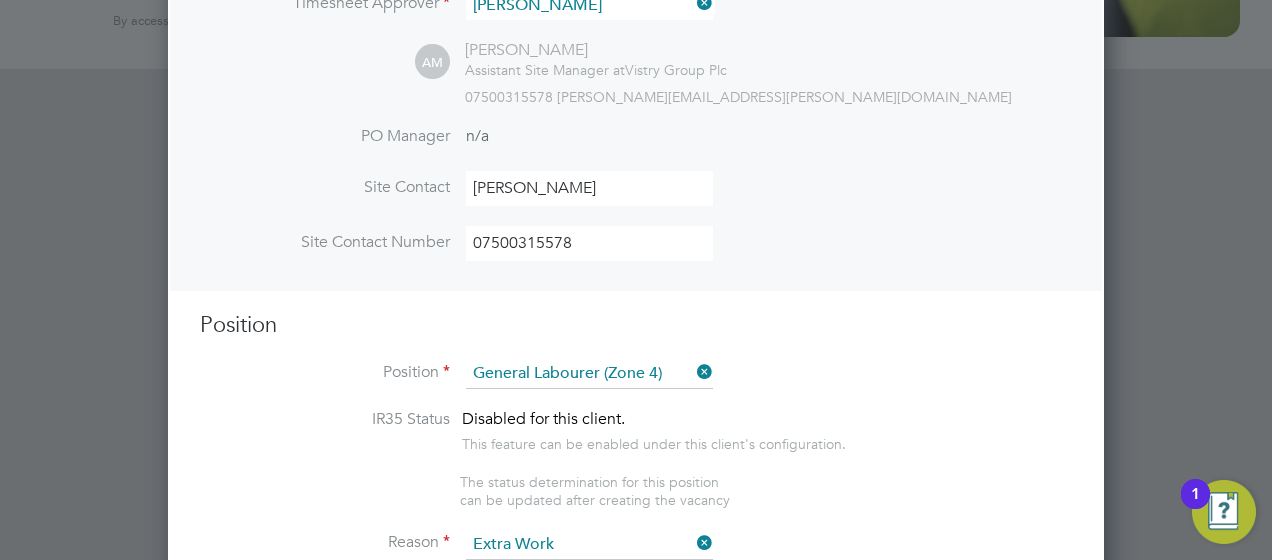 scroll, scrollTop: 600, scrollLeft: 0, axis: vertical 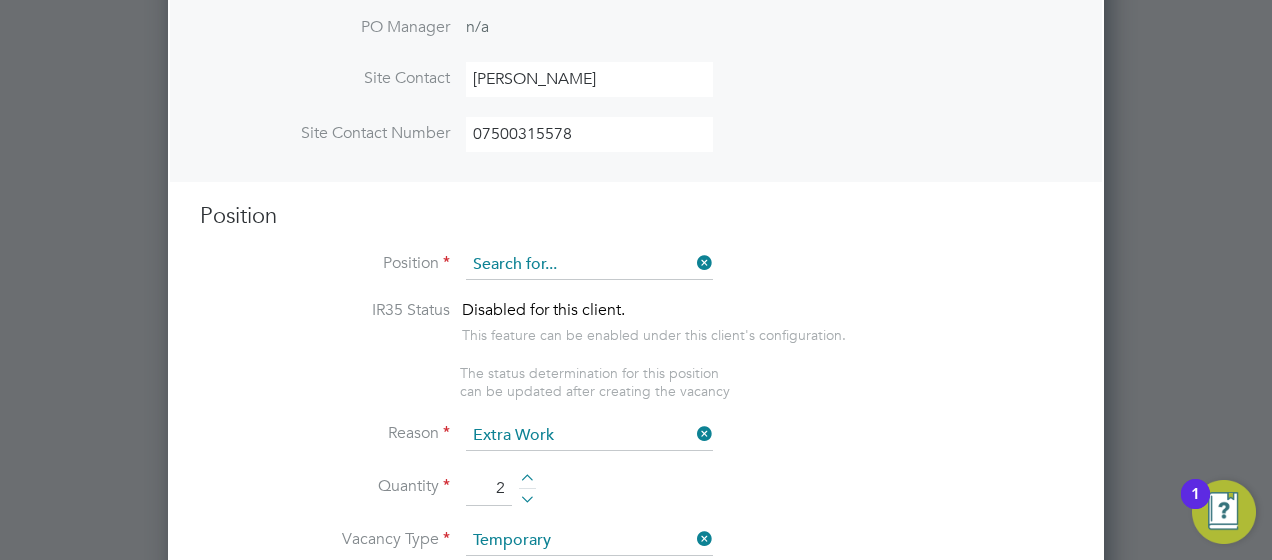 click on "Position Position     IR35 Status Disabled for this client. This feature can be enabled under this client's configuration. The status determination for this position can be updated after creating the vacancy Reason   Extra Work Quantity   2 Vacancy Type   Temporary Start Date   24 Jul 2025 Finish Date   01 Aug 2025 PO No   PO Number Valid From Valid To Expiry   K10002 12 Dec 2022   31 Dec 2025   161 Days  Add PO Description   Working Days M T W T F S S   Working Hours 07:30   ‐   16:30   9.00hrs   Skills / Qualifications The list will appear here... Tools The list will appear here... Additional H&S The list will appear here... Additional H&S The list will appear here... Submission Acceptance Auto The hiring manager's (or someone from the hirer) confirmation is not required. The worker will be placed immediately upon submission. Manual The hiring manager's (or someone from the hirer) confirmation is required to either accept or reject the worker." at bounding box center (636, 939) 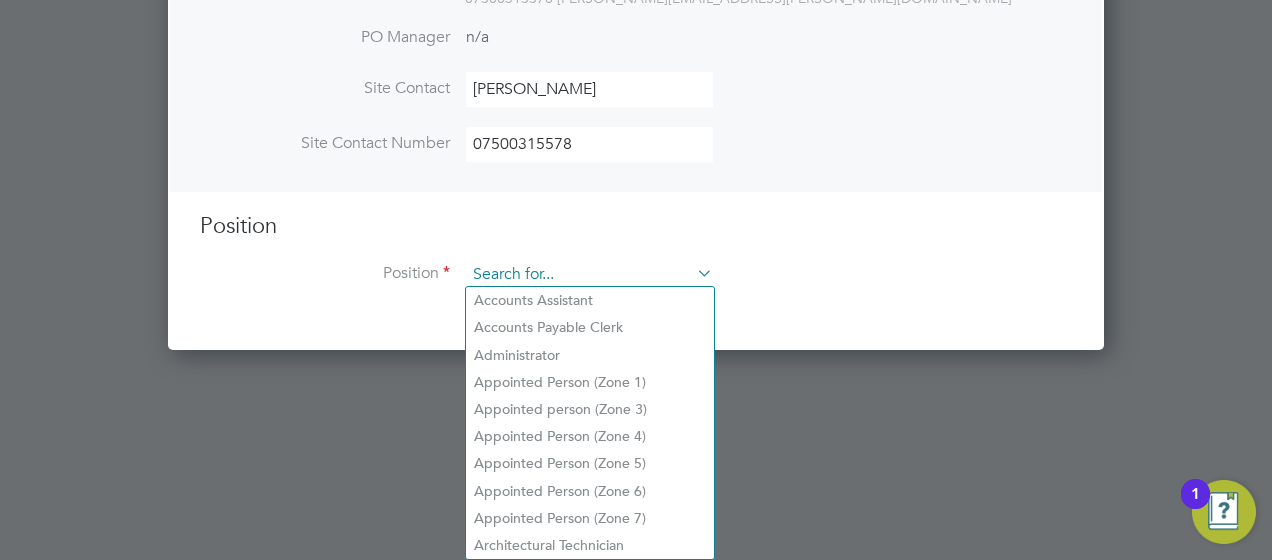 scroll, scrollTop: 918, scrollLeft: 936, axis: both 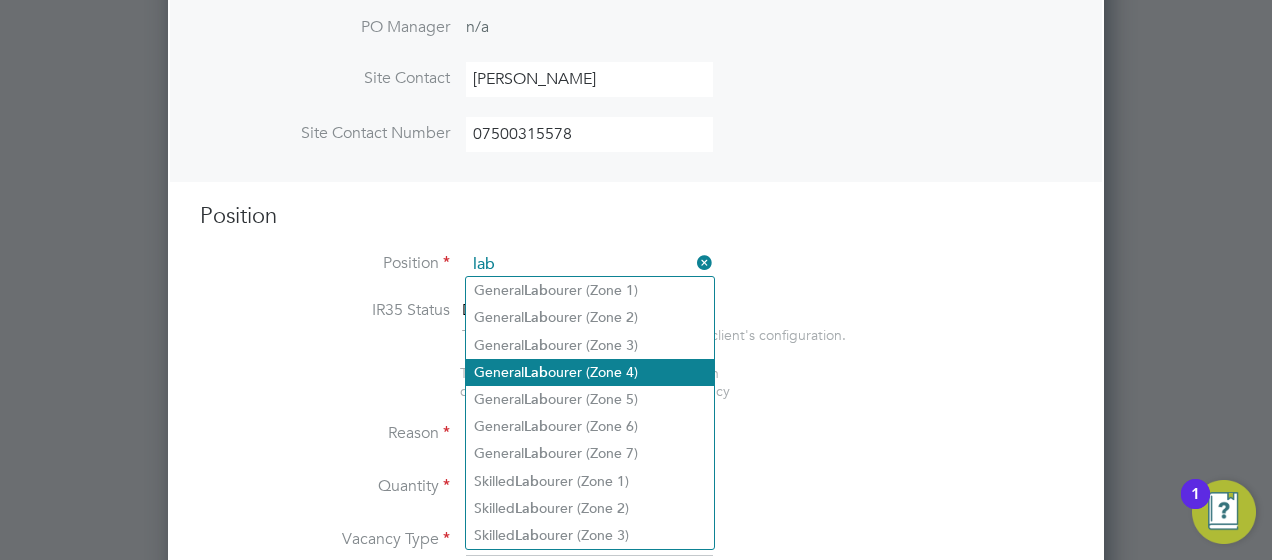 click on "General  Lab ourer (Zone 4)" 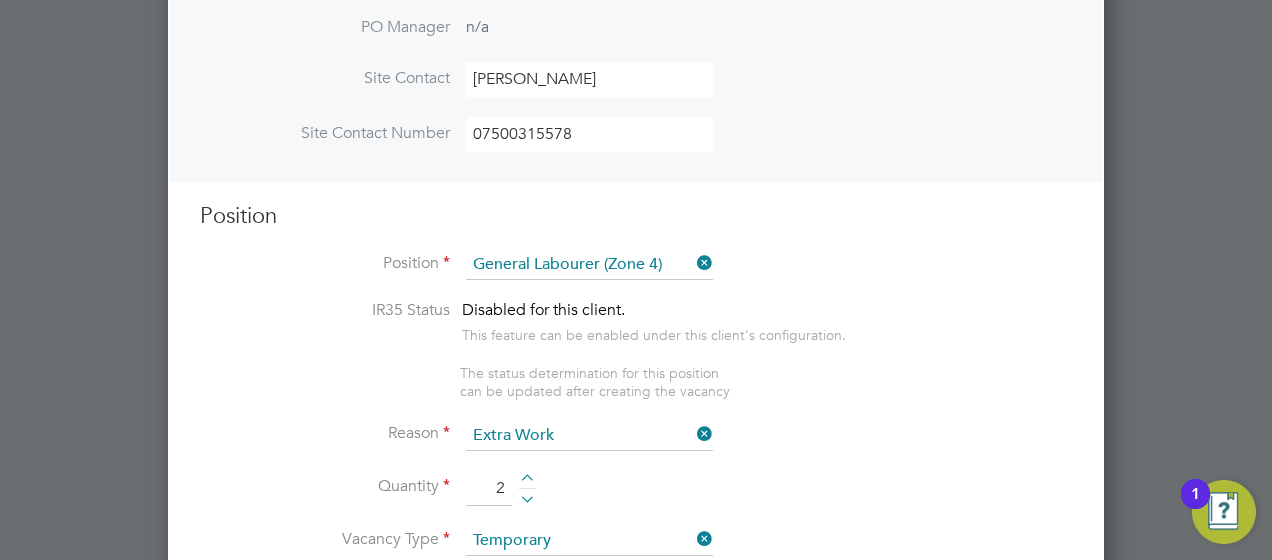 click on "IR35 Status Disabled for this client. This feature can be enabled under this client's configuration. The status determination for this position can be updated after creating the vacancy" at bounding box center [636, 350] 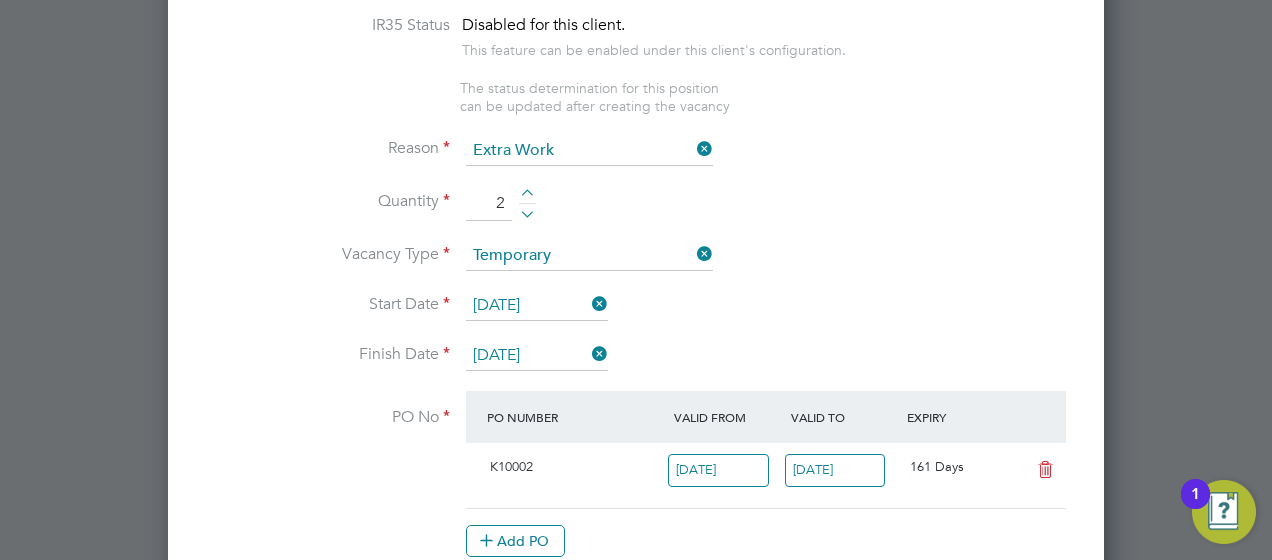 scroll, scrollTop: 900, scrollLeft: 0, axis: vertical 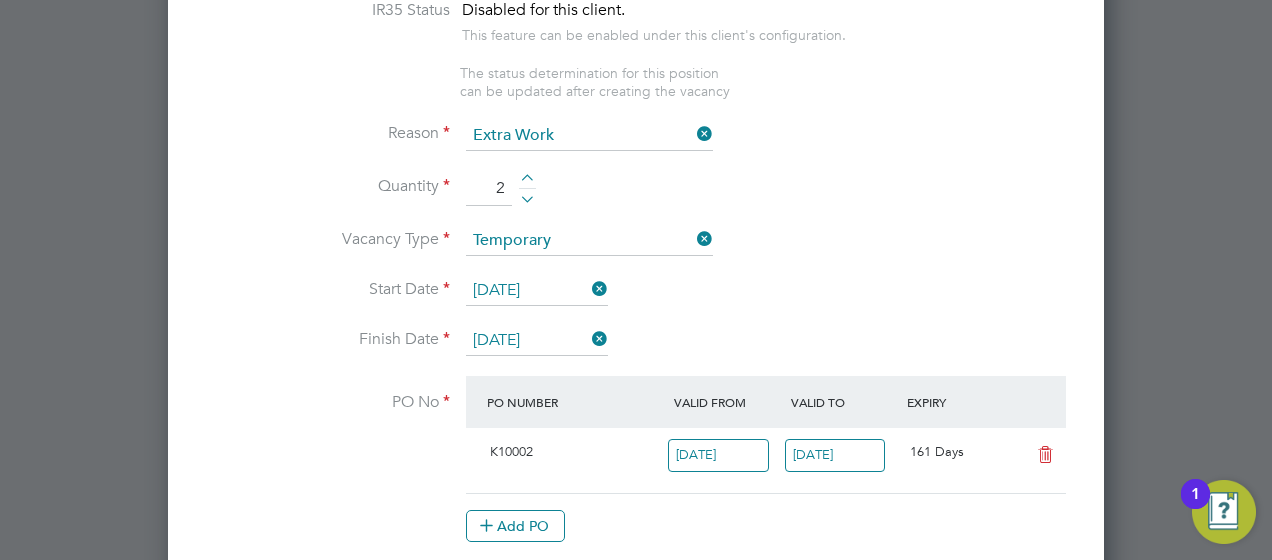 click on "K10002" at bounding box center (575, 452) 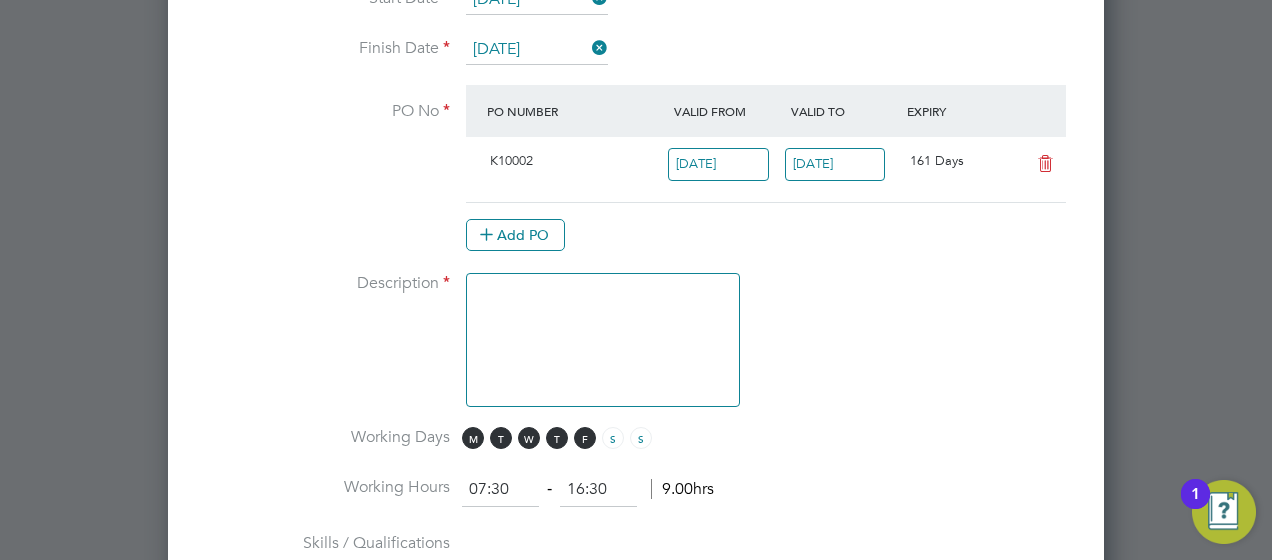 scroll, scrollTop: 1200, scrollLeft: 0, axis: vertical 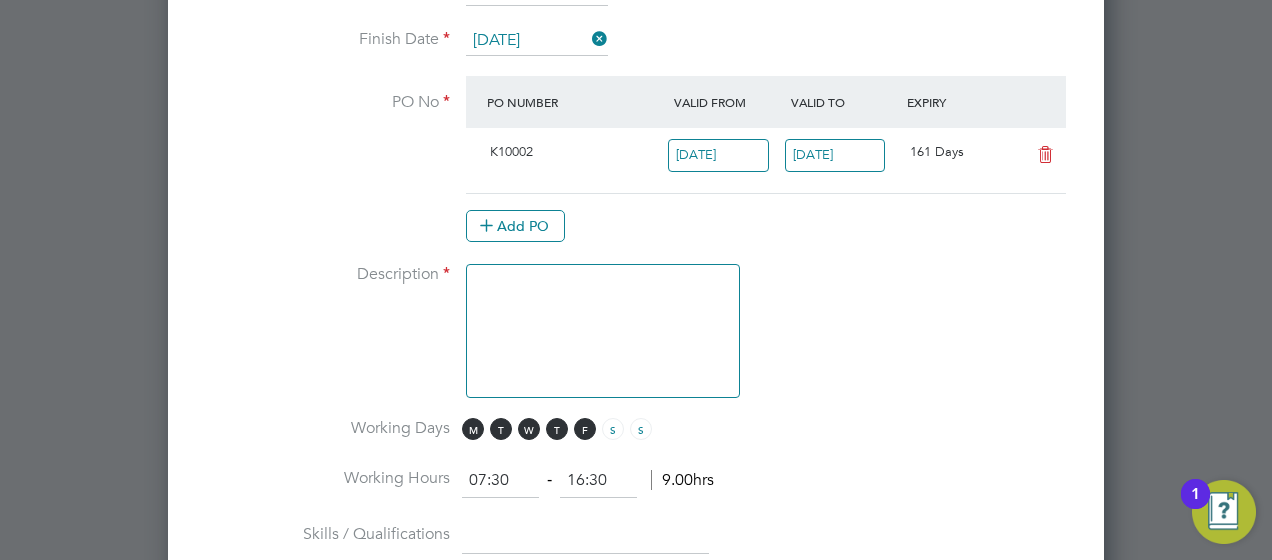 click at bounding box center [603, 331] 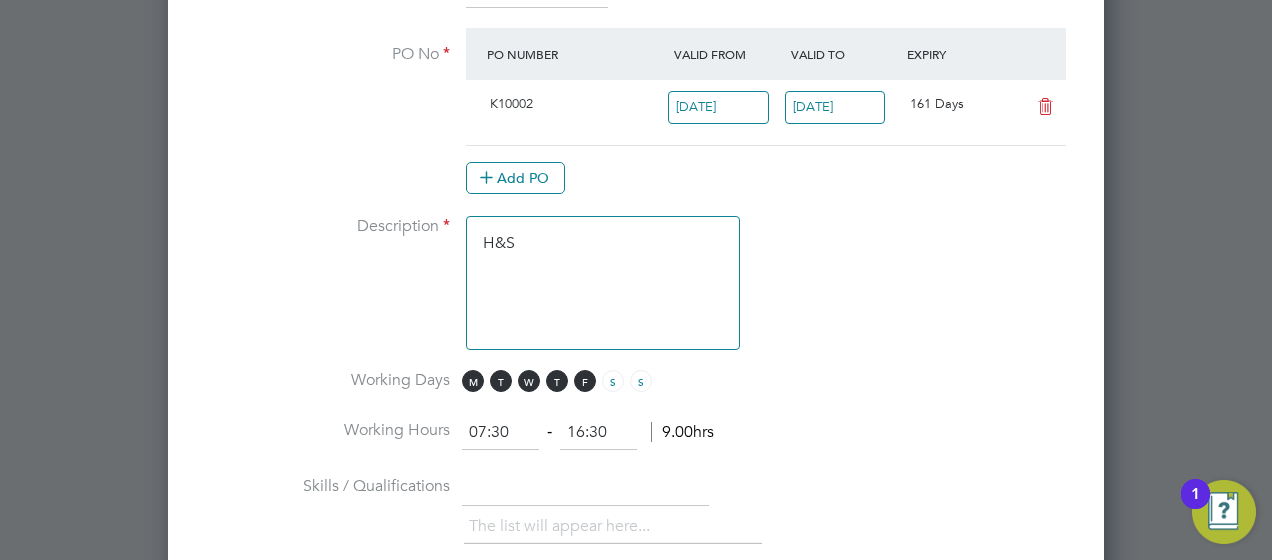 scroll, scrollTop: 1246, scrollLeft: 0, axis: vertical 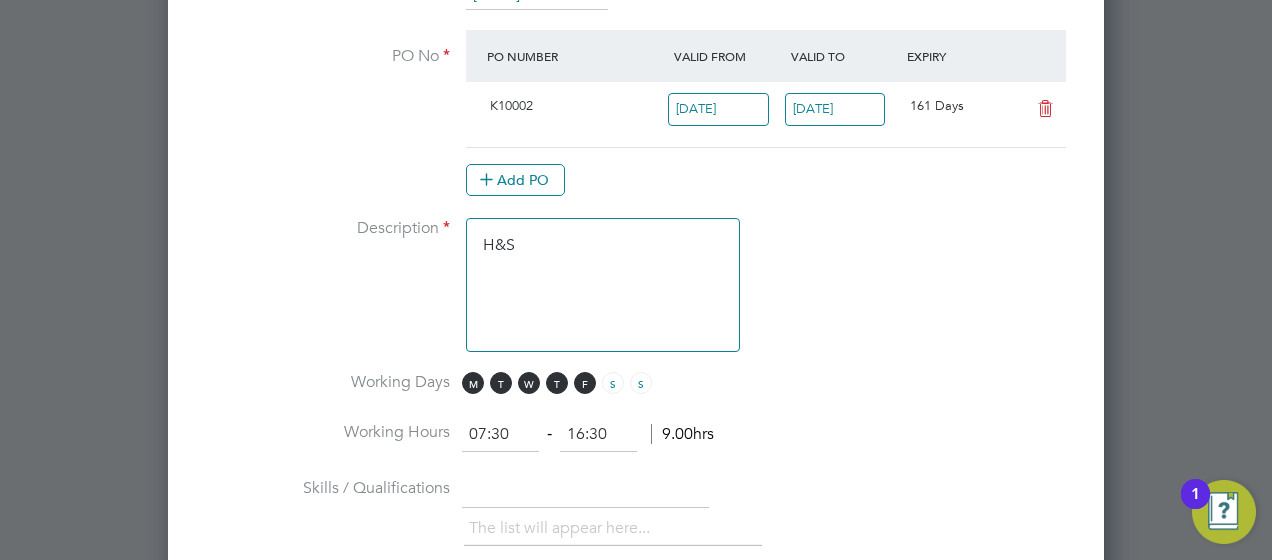 type on "H&S" 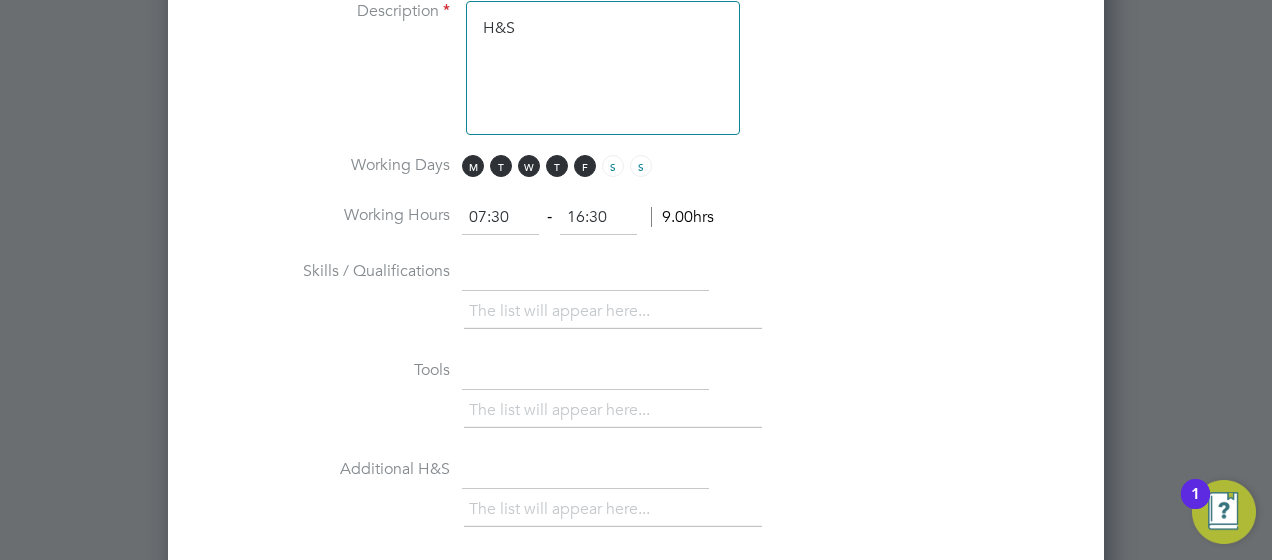 scroll, scrollTop: 1466, scrollLeft: 0, axis: vertical 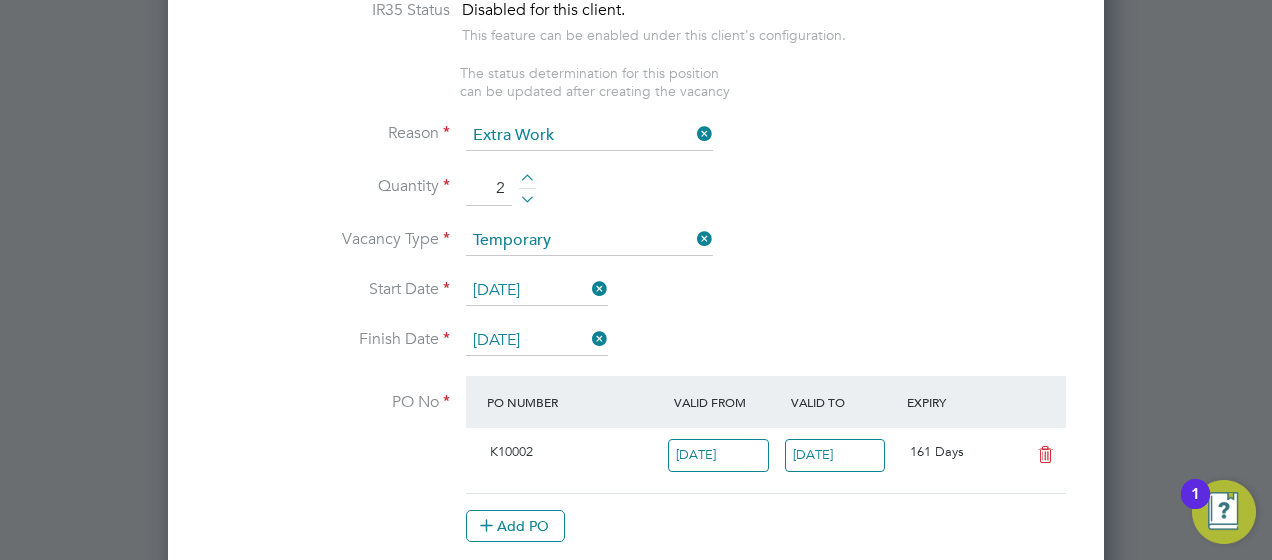 click on "Vacancy Type   Temporary" at bounding box center (636, 251) 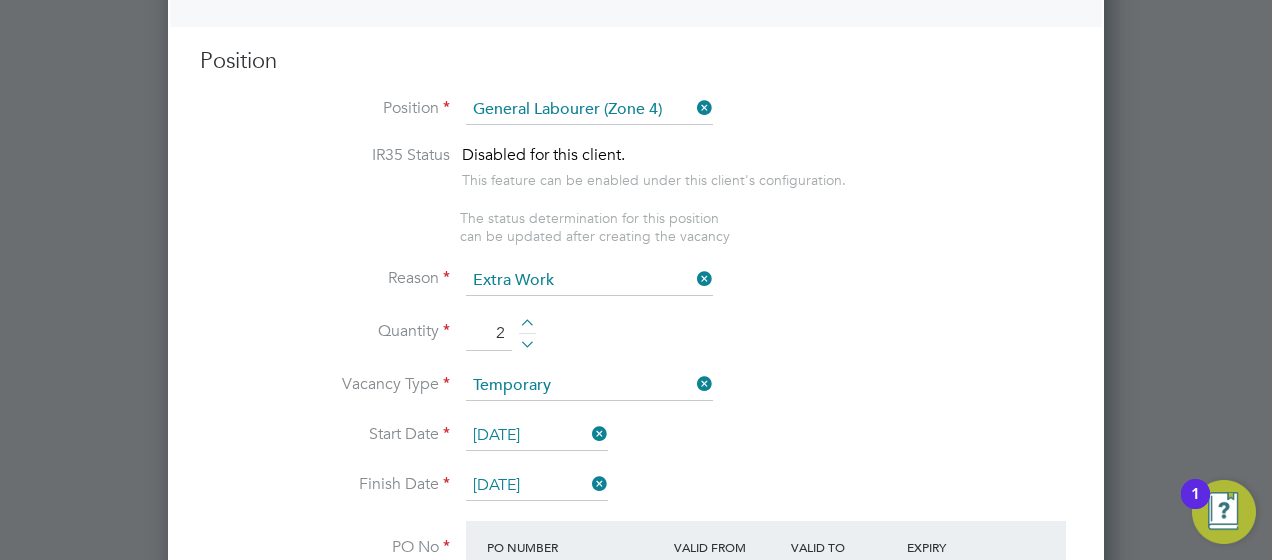 scroll, scrollTop: 800, scrollLeft: 0, axis: vertical 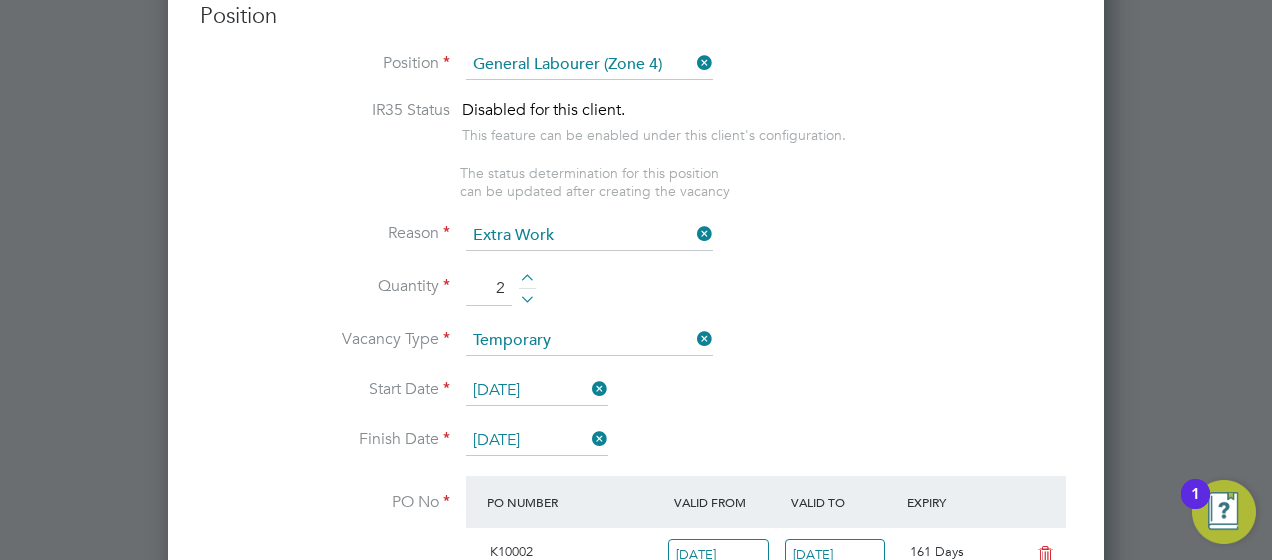 click on "2" at bounding box center [489, 289] 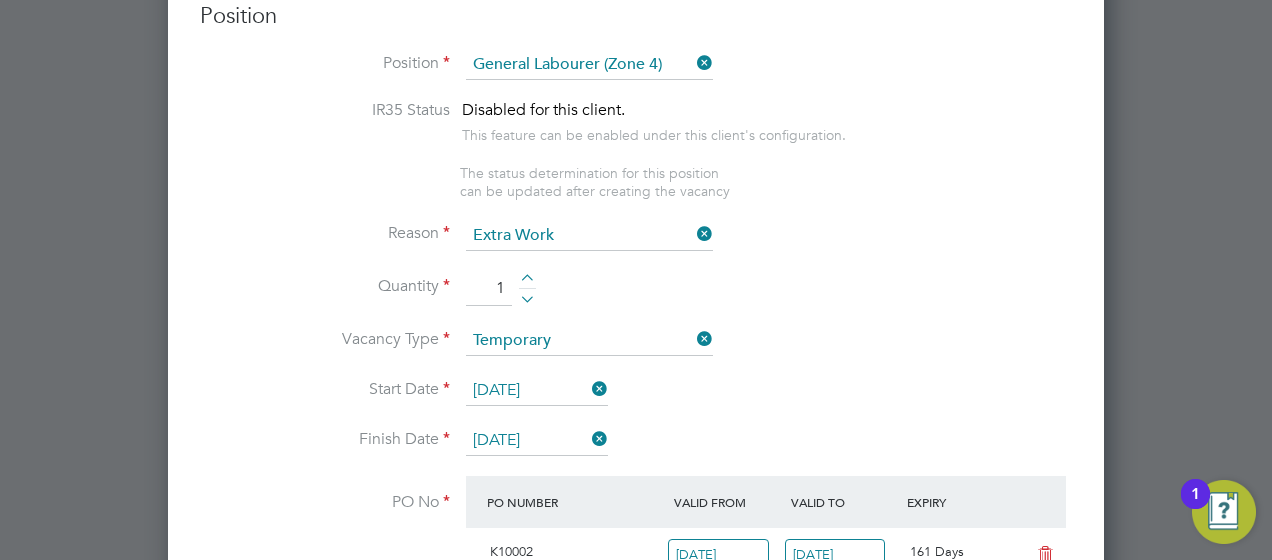type on "1" 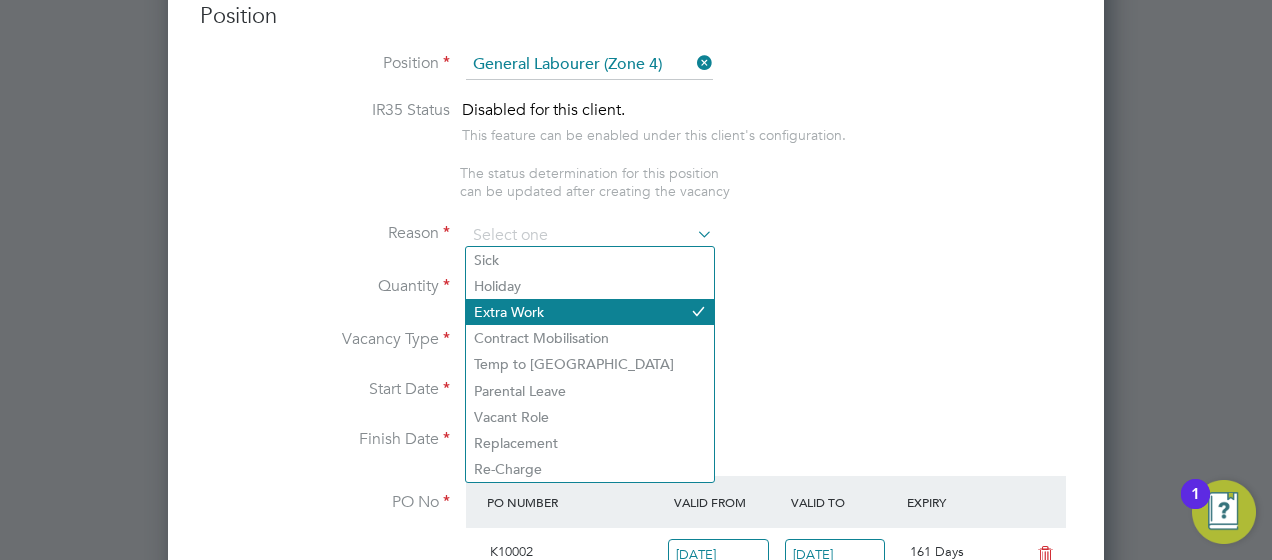 click on "Extra Work" 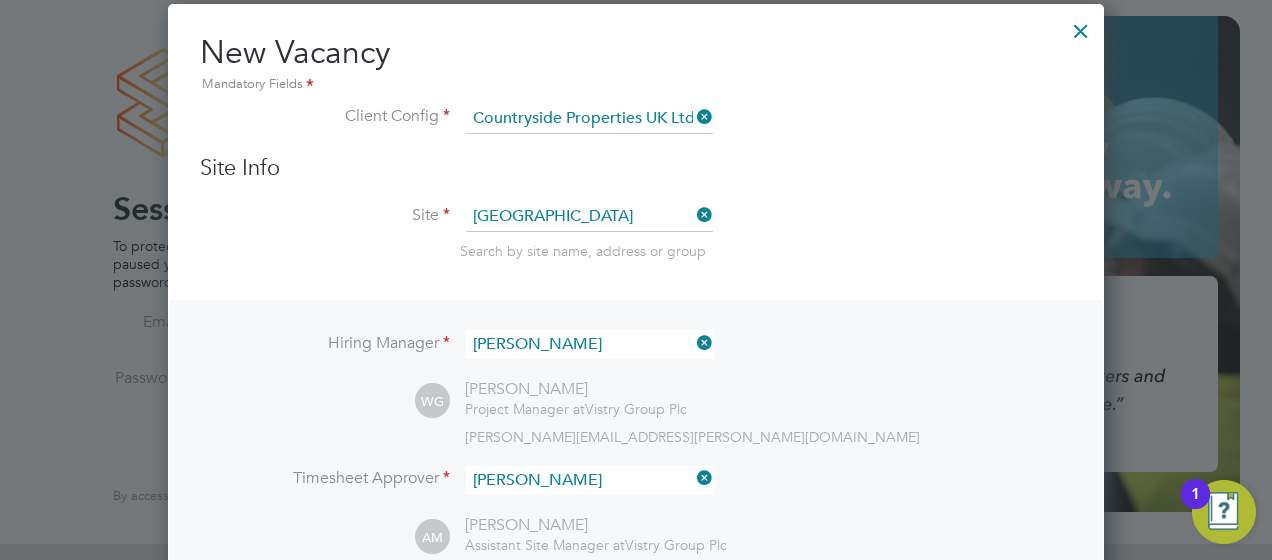 scroll, scrollTop: 0, scrollLeft: 0, axis: both 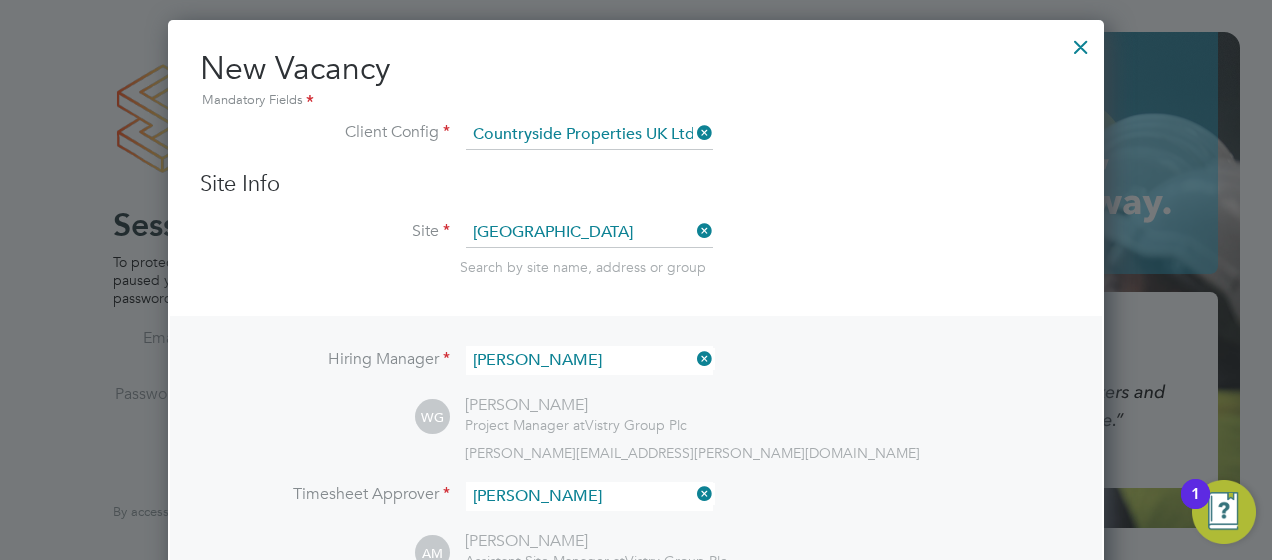 click at bounding box center [1081, 42] 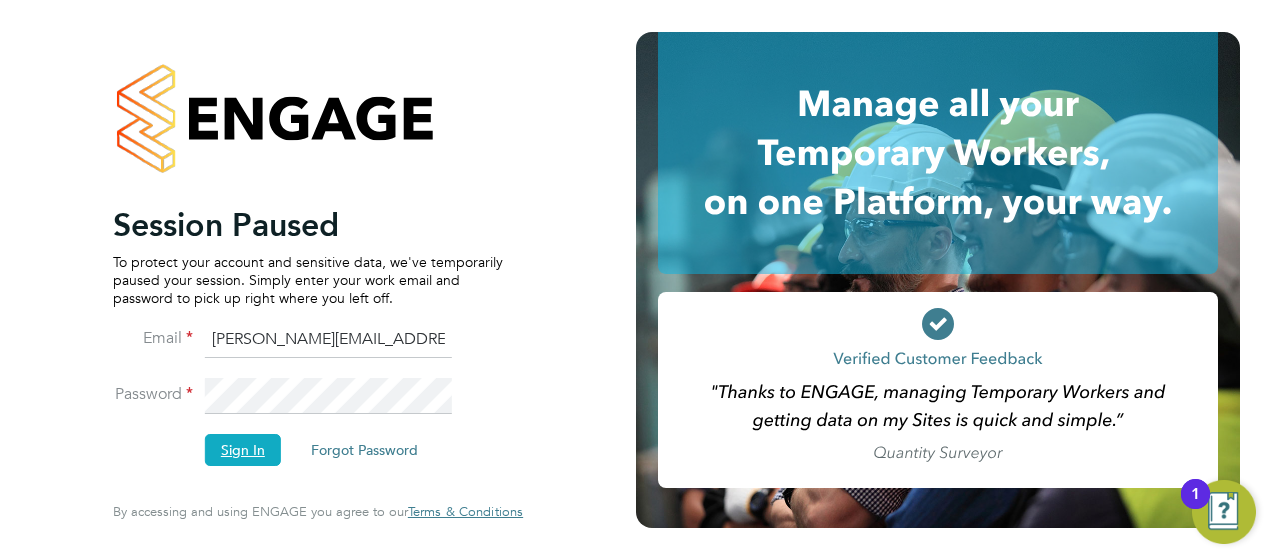 click on "Sign In" 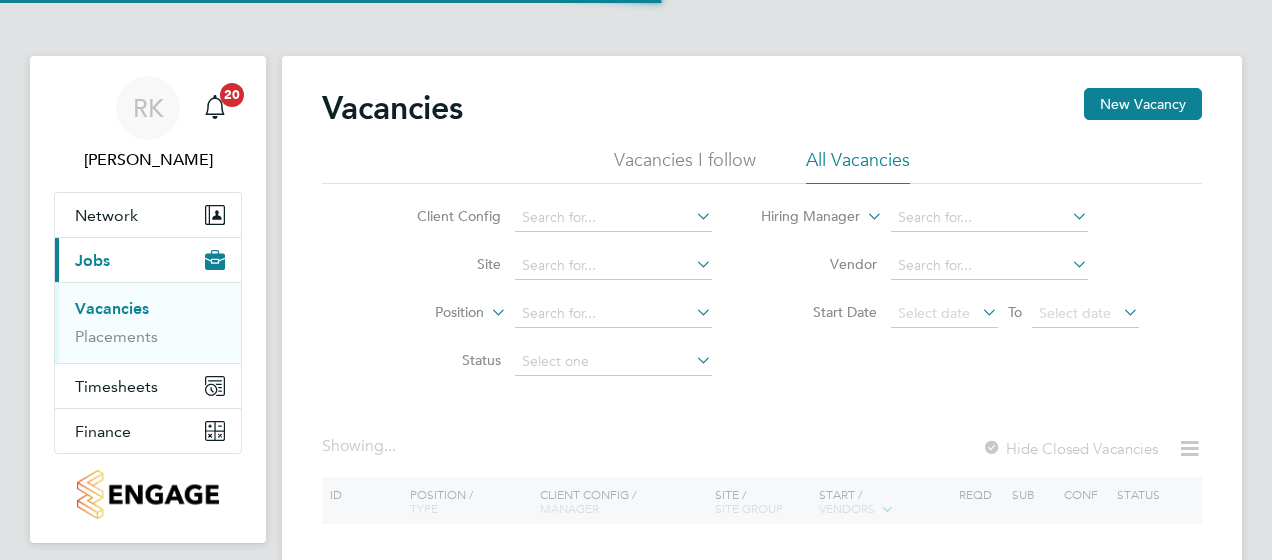 scroll, scrollTop: 0, scrollLeft: 0, axis: both 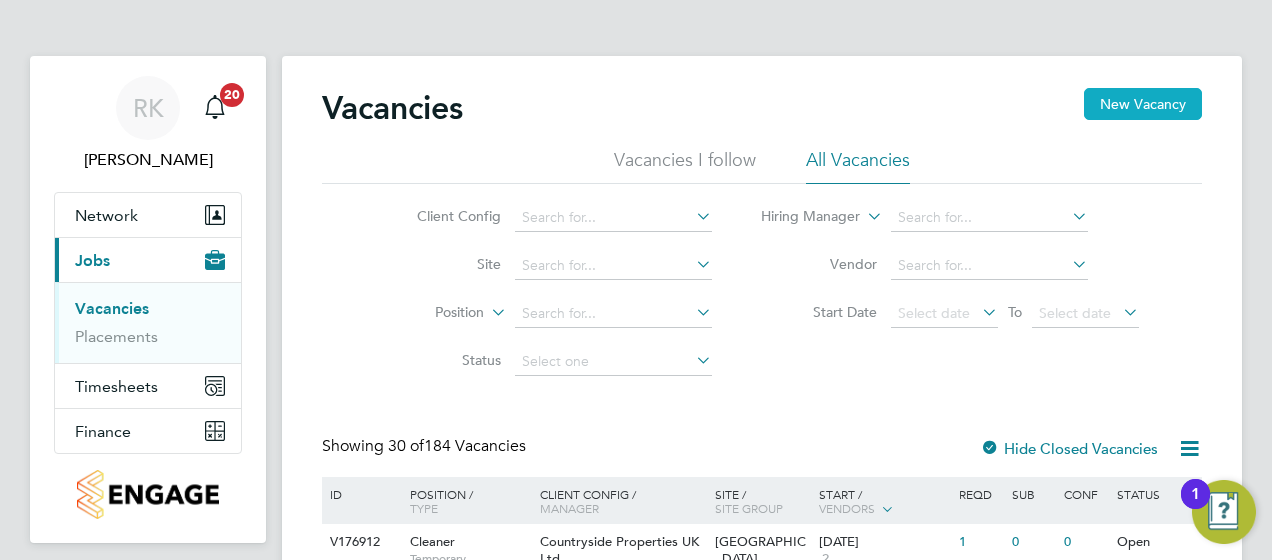 click on "New Vacancy" 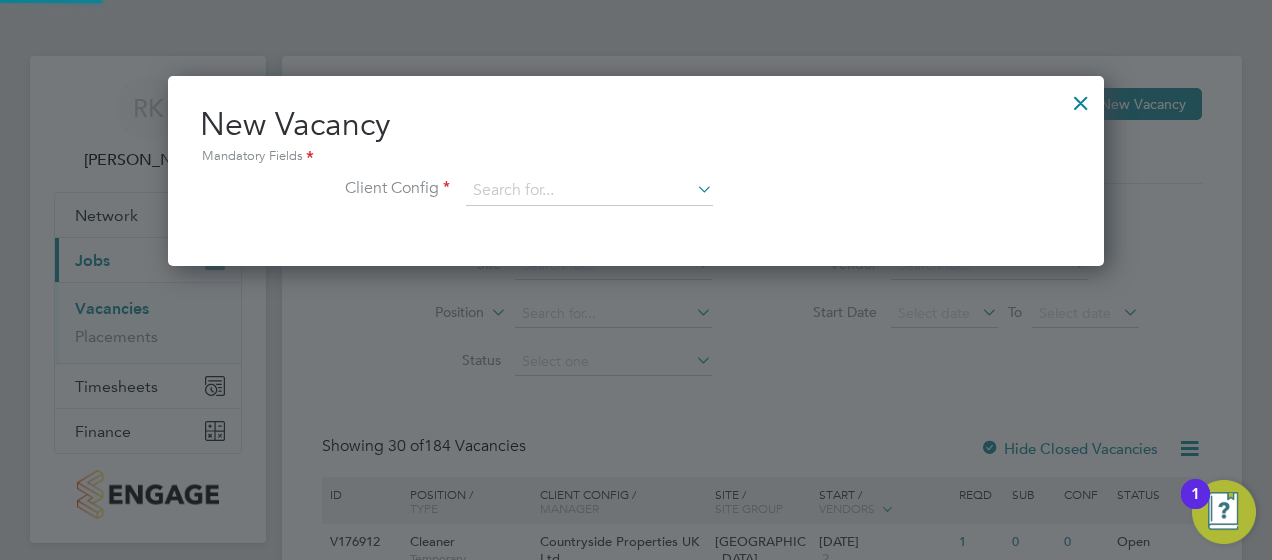 scroll, scrollTop: 10, scrollLeft: 10, axis: both 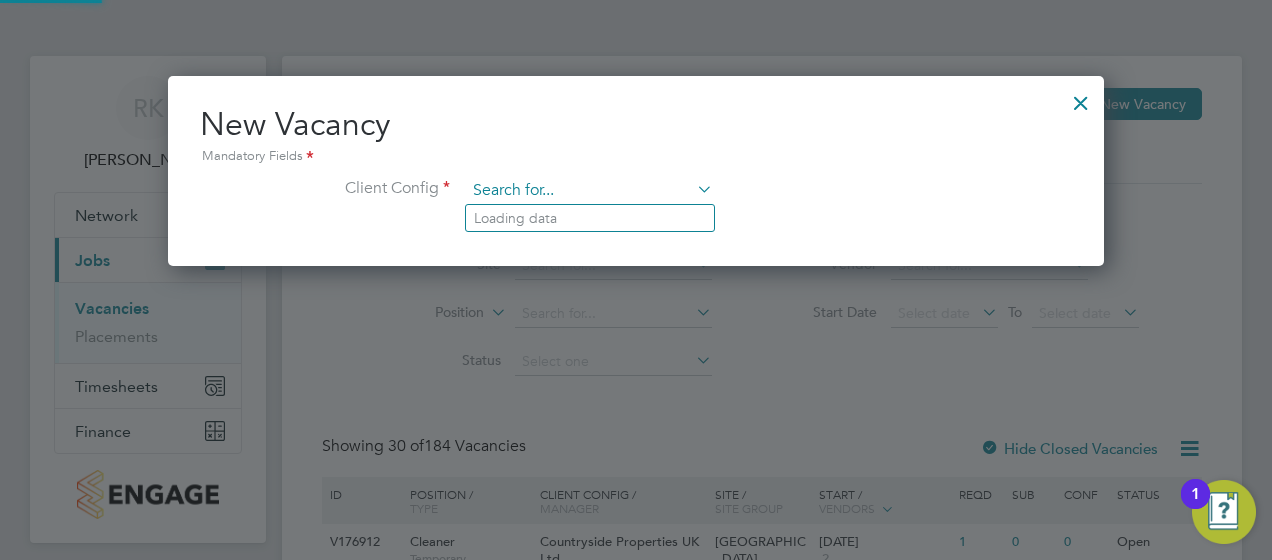 click at bounding box center [589, 191] 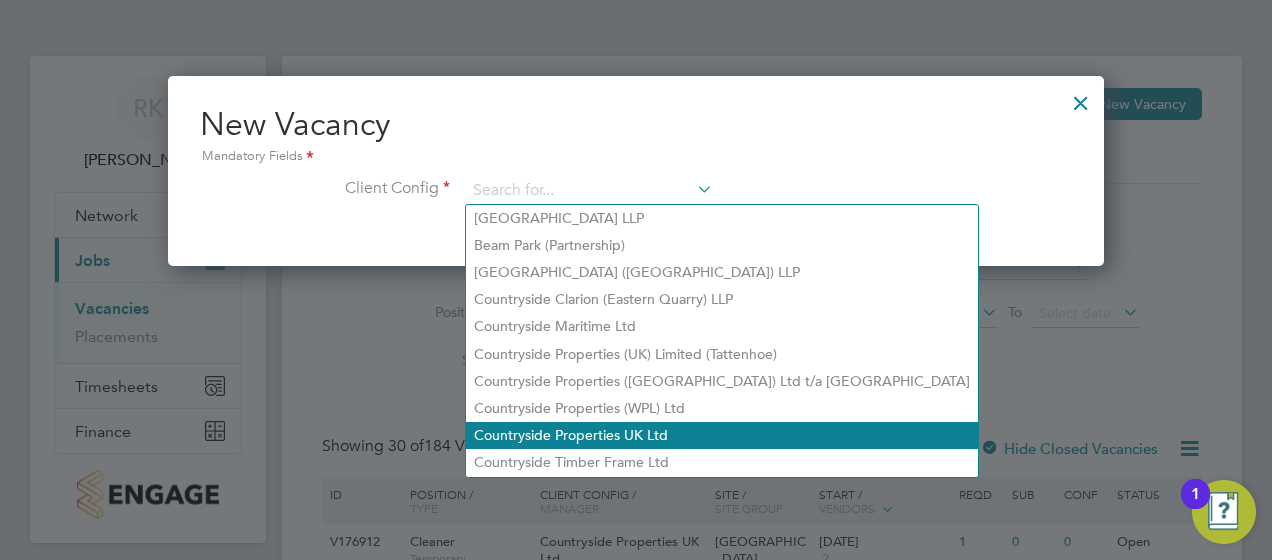 click on "Countryside Properties UK Ltd" 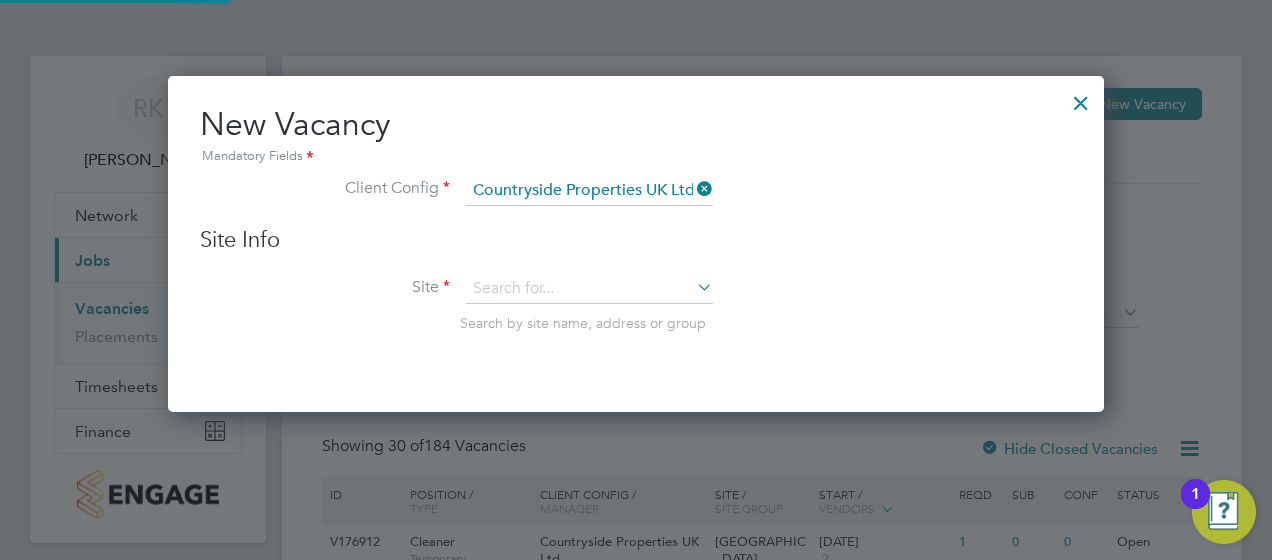 scroll, scrollTop: 10, scrollLeft: 10, axis: both 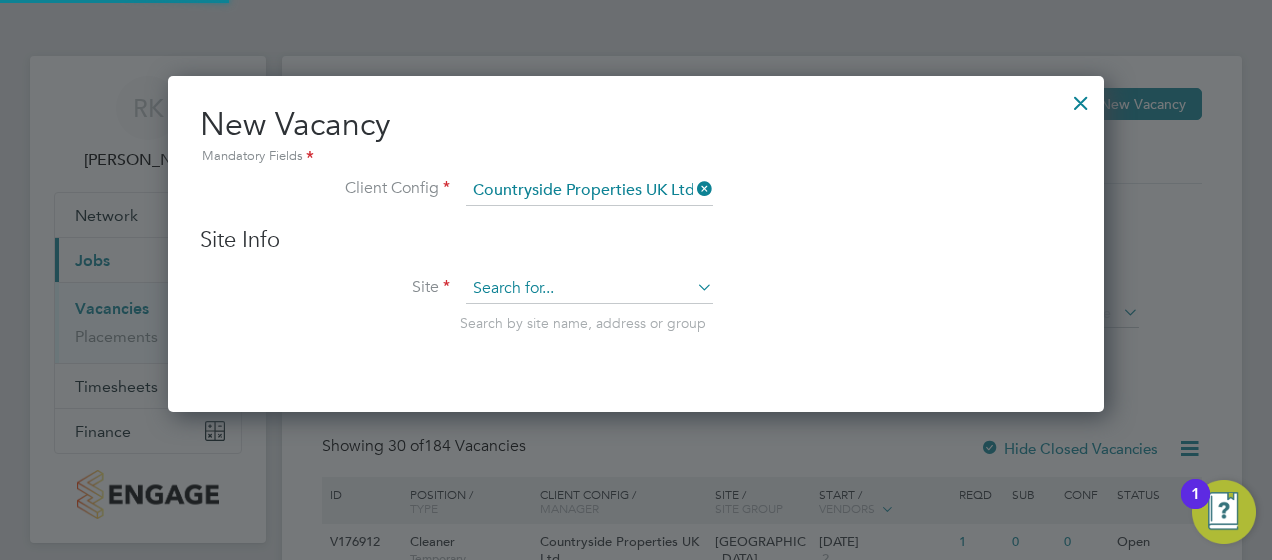 click at bounding box center (589, 289) 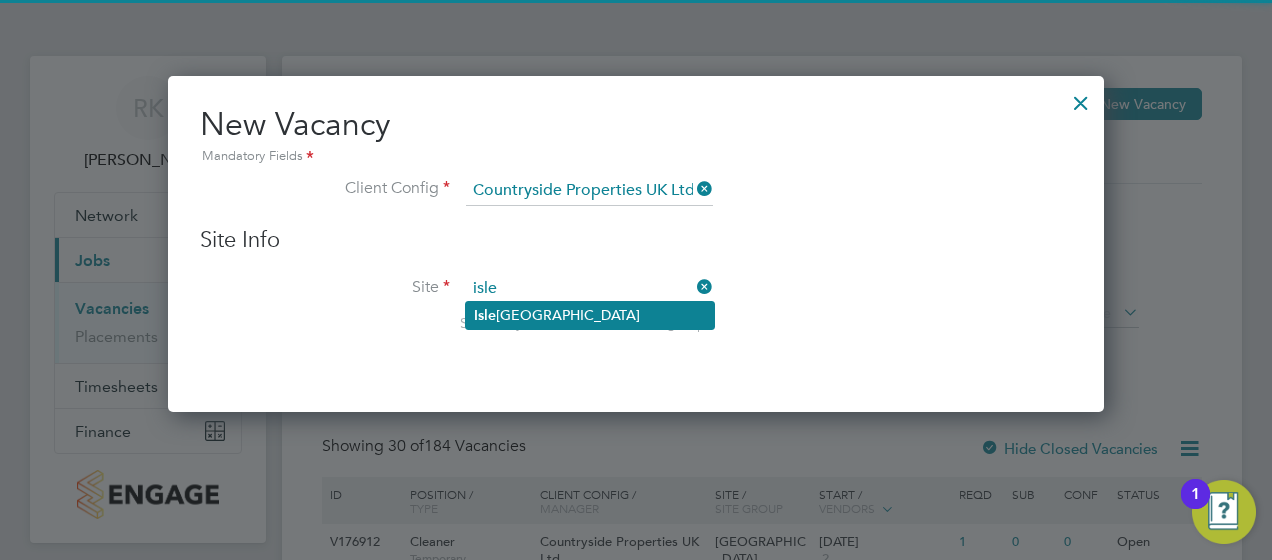 click on "[GEOGRAPHIC_DATA]" 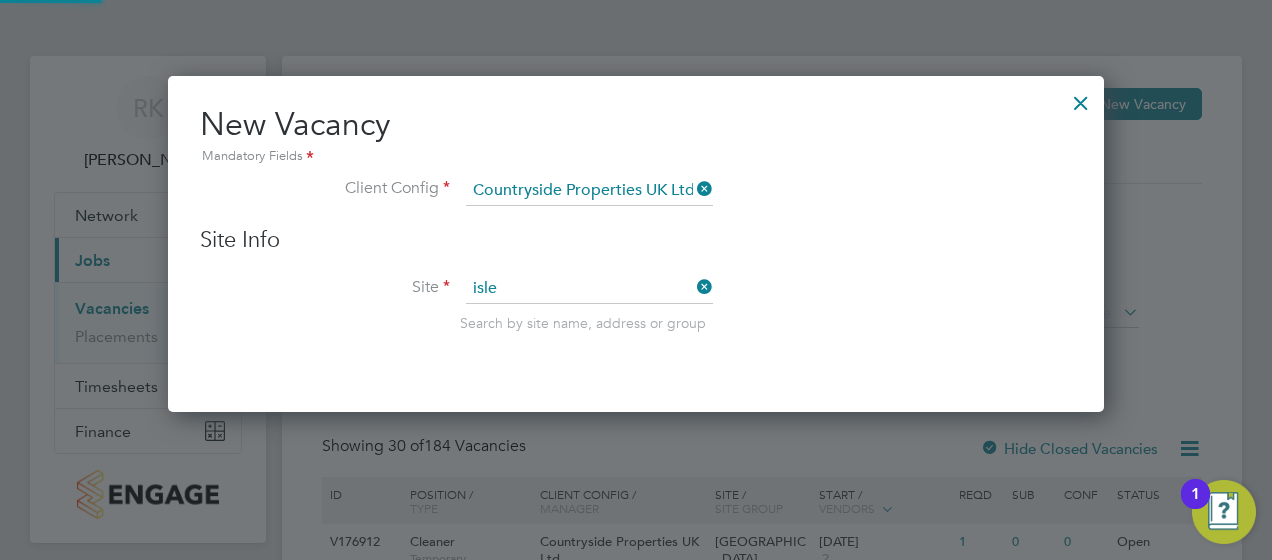 type on "[GEOGRAPHIC_DATA]" 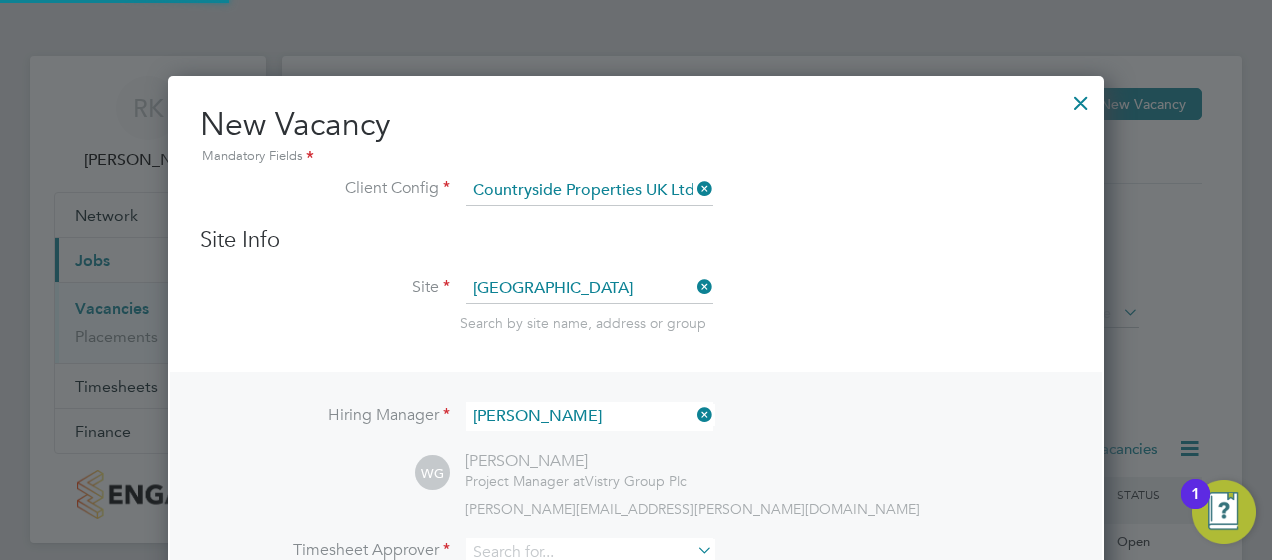scroll, scrollTop: 10, scrollLeft: 10, axis: both 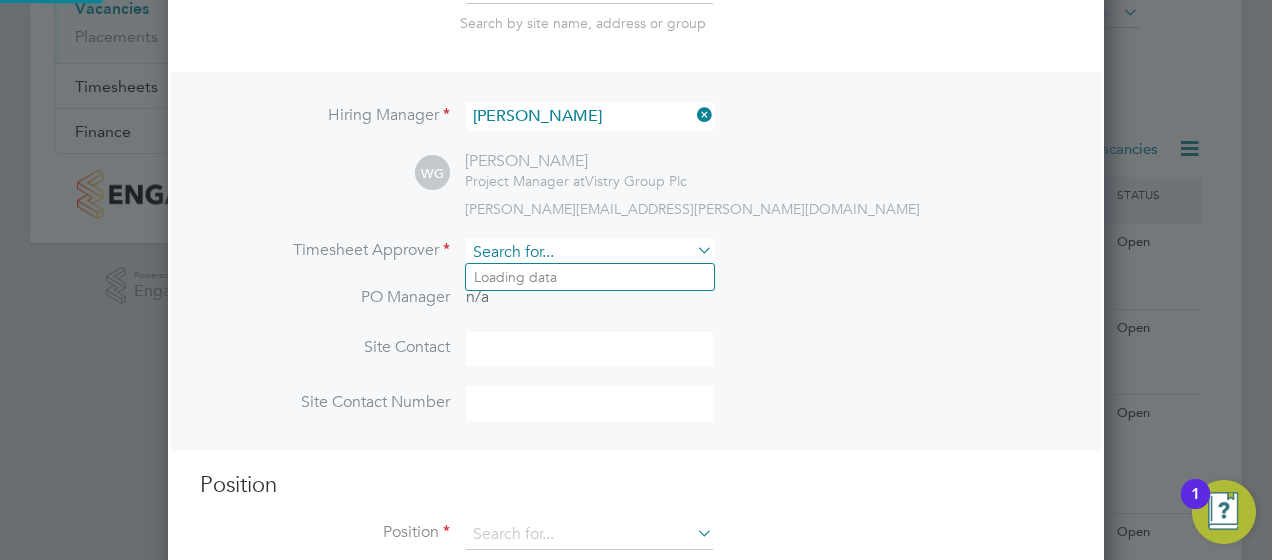 click at bounding box center (589, 252) 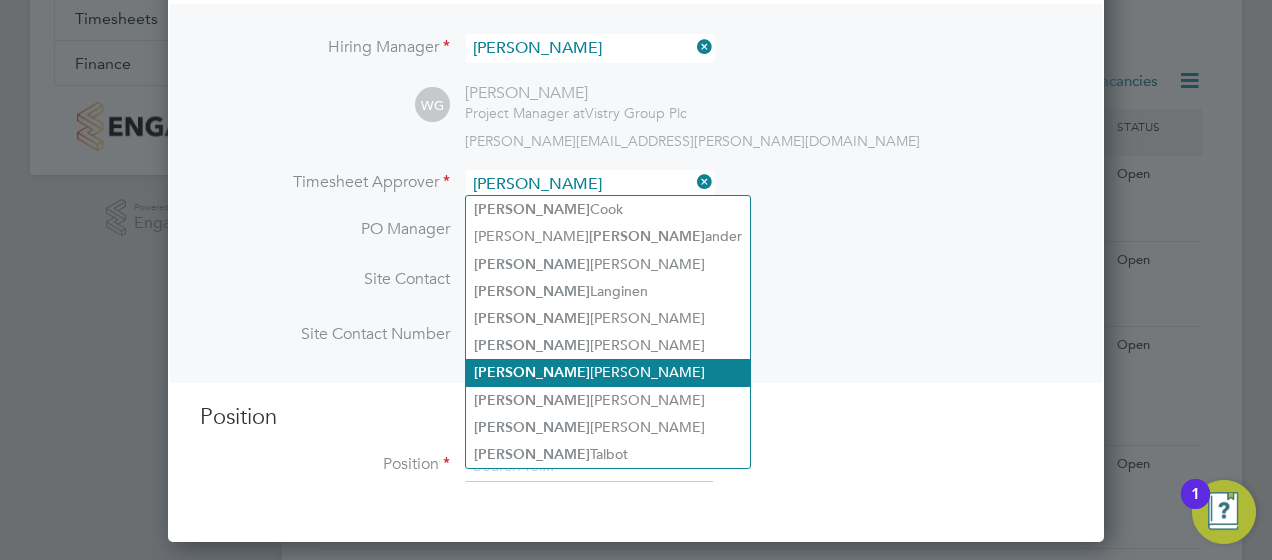 scroll, scrollTop: 400, scrollLeft: 0, axis: vertical 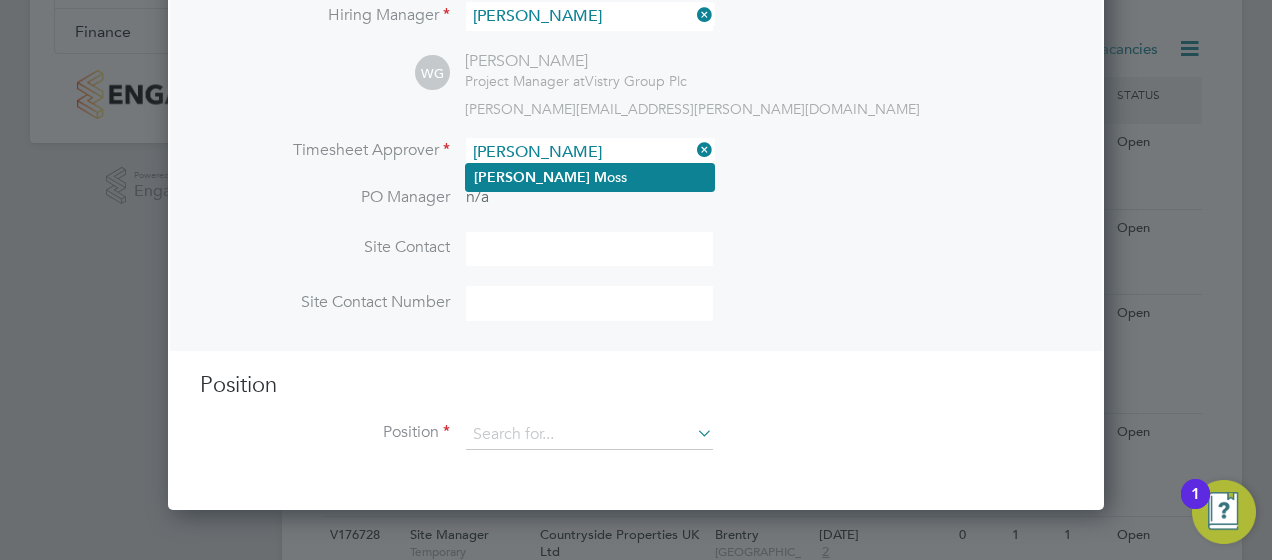 click on "[PERSON_NAME]" 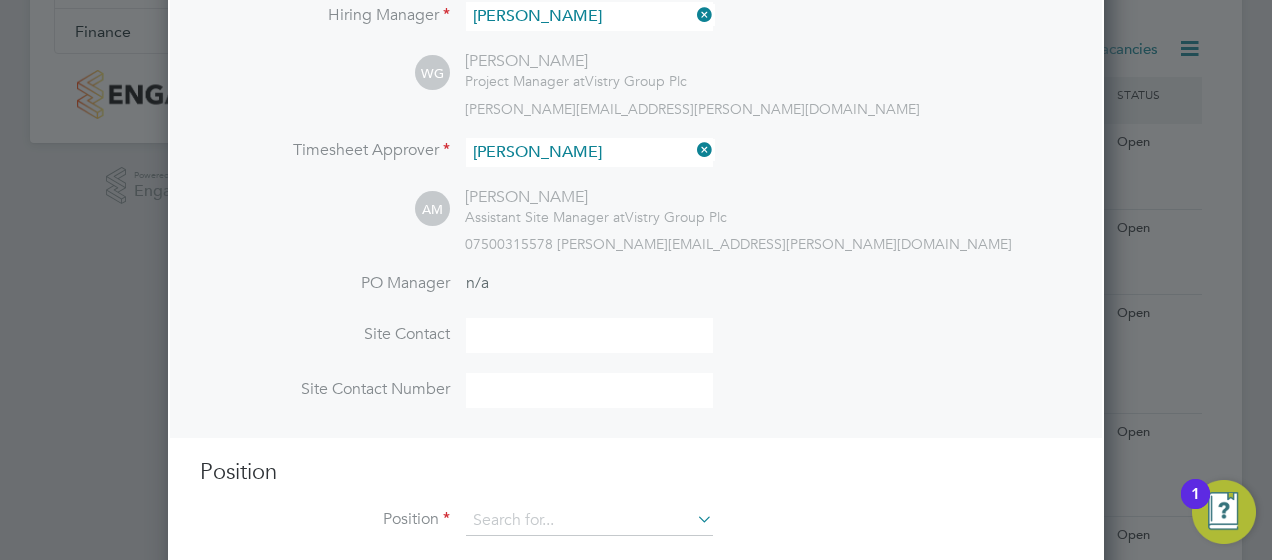 scroll, scrollTop: 10, scrollLeft: 10, axis: both 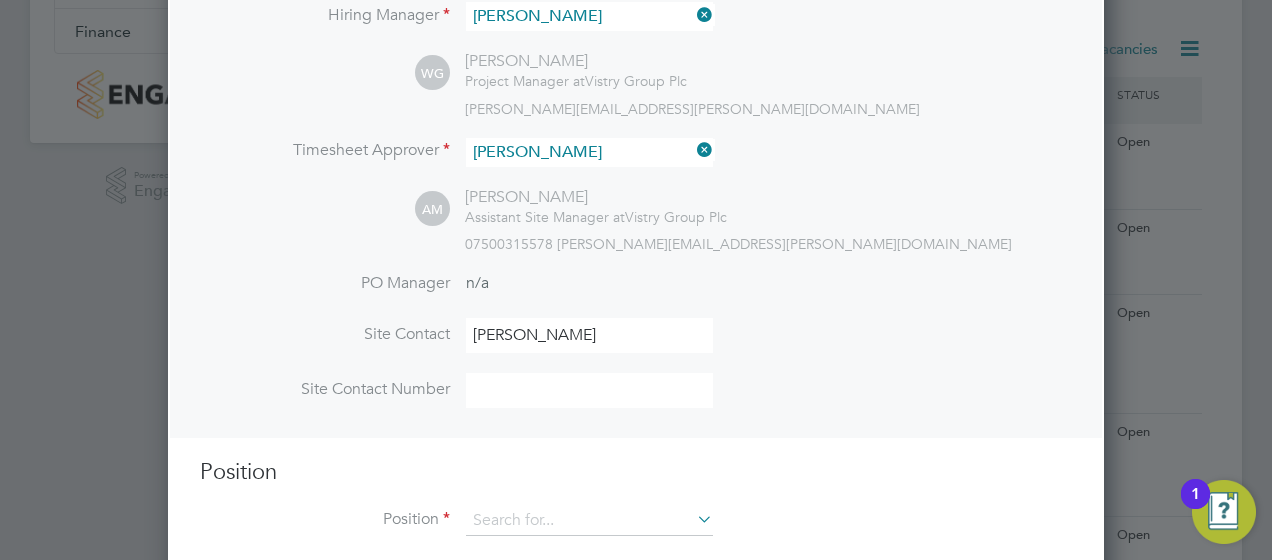 type on "Countryside Properties UK Ltd" 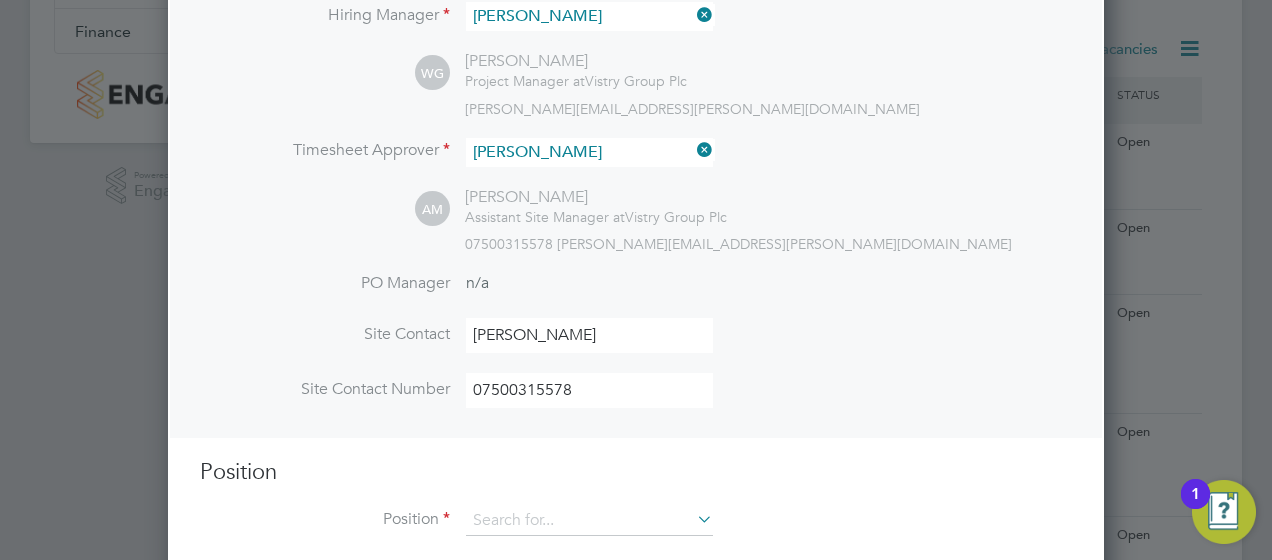 type on "General Labourer (Zone 4)" 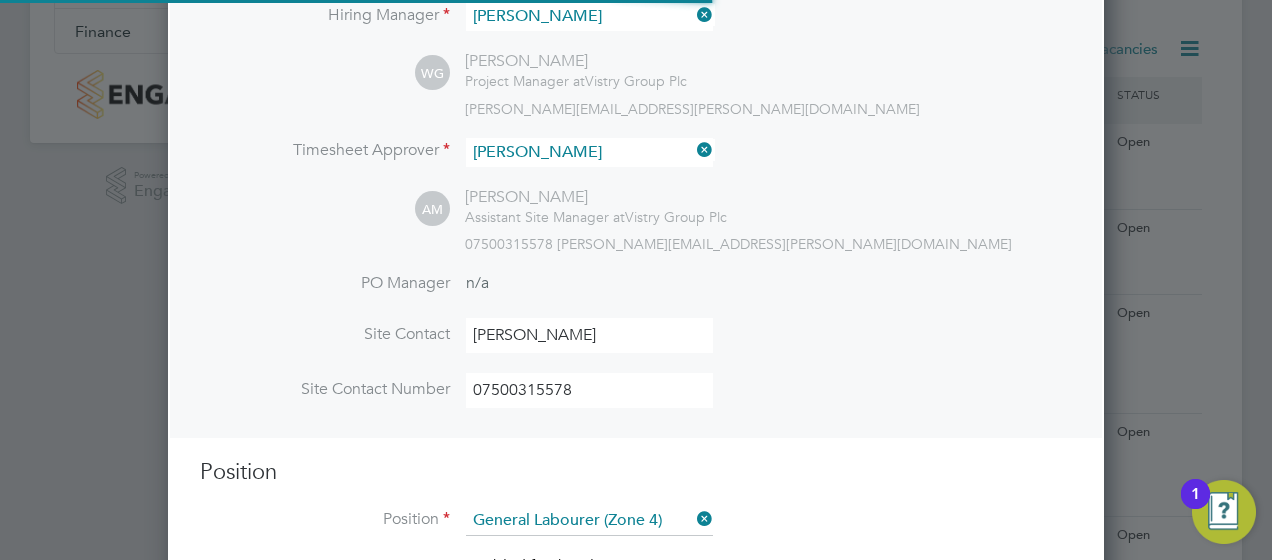 scroll, scrollTop: 10, scrollLeft: 10, axis: both 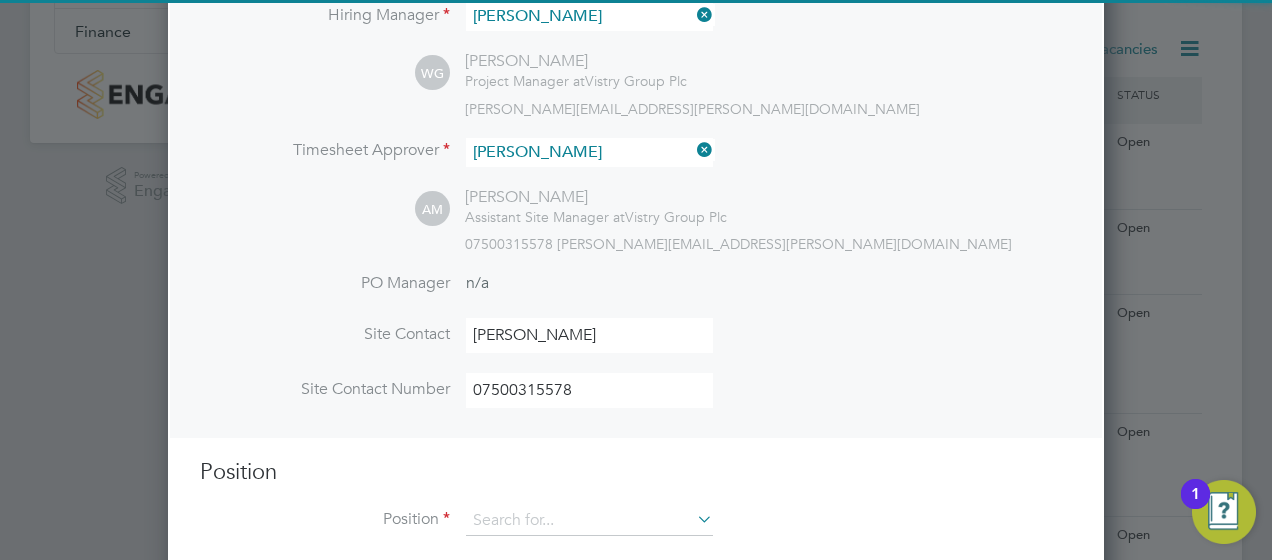 click on "Site Contact Number   [PHONE_NUMBER]" at bounding box center (636, 400) 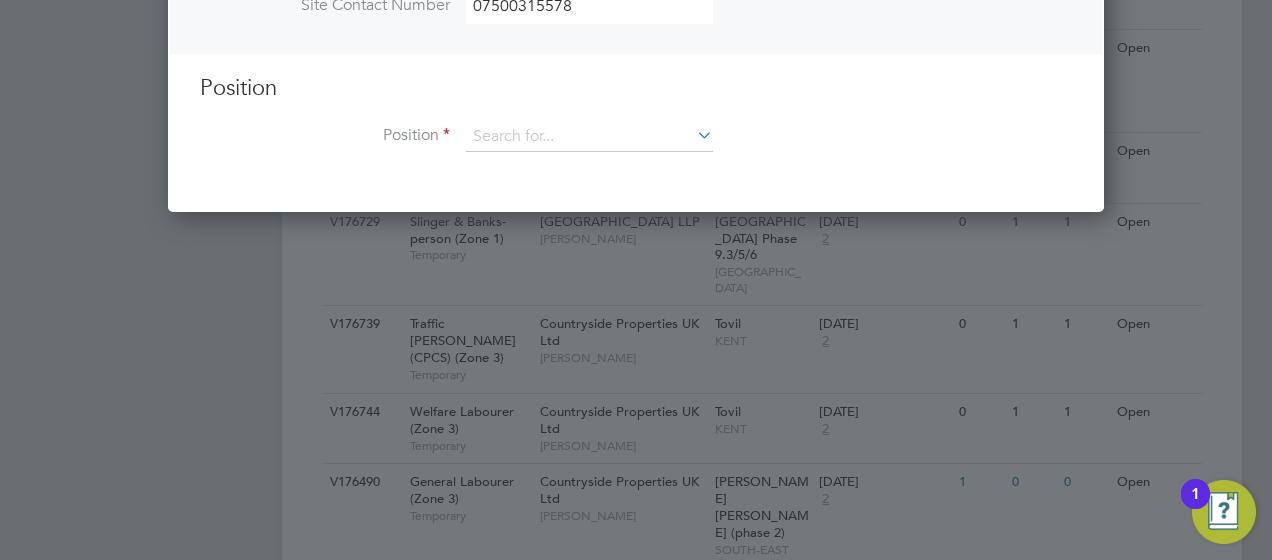 scroll, scrollTop: 800, scrollLeft: 0, axis: vertical 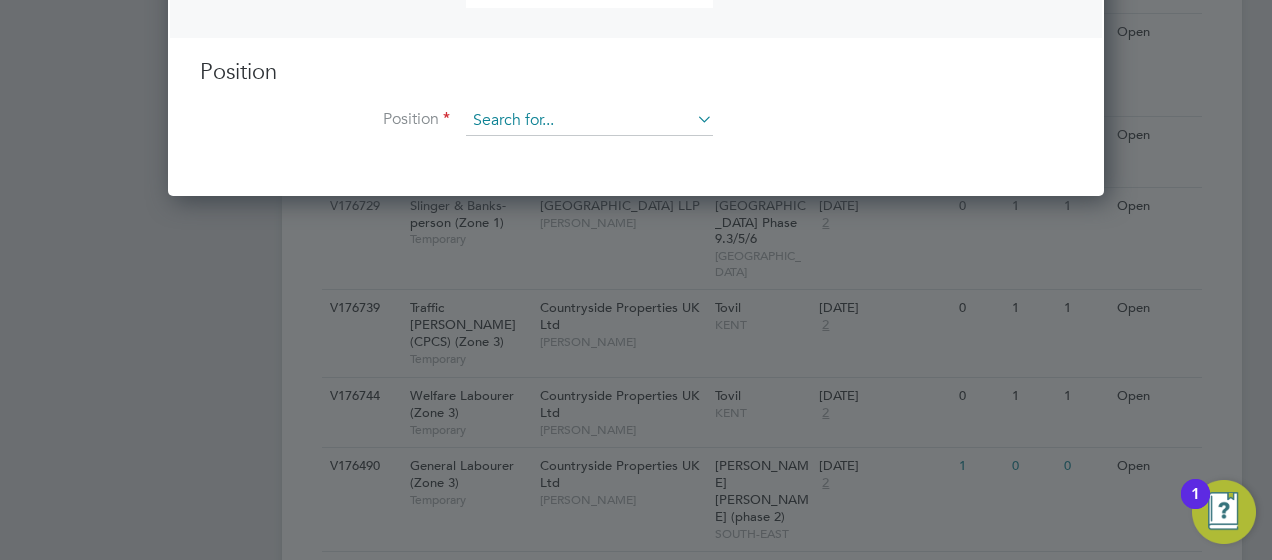 click at bounding box center (589, 121) 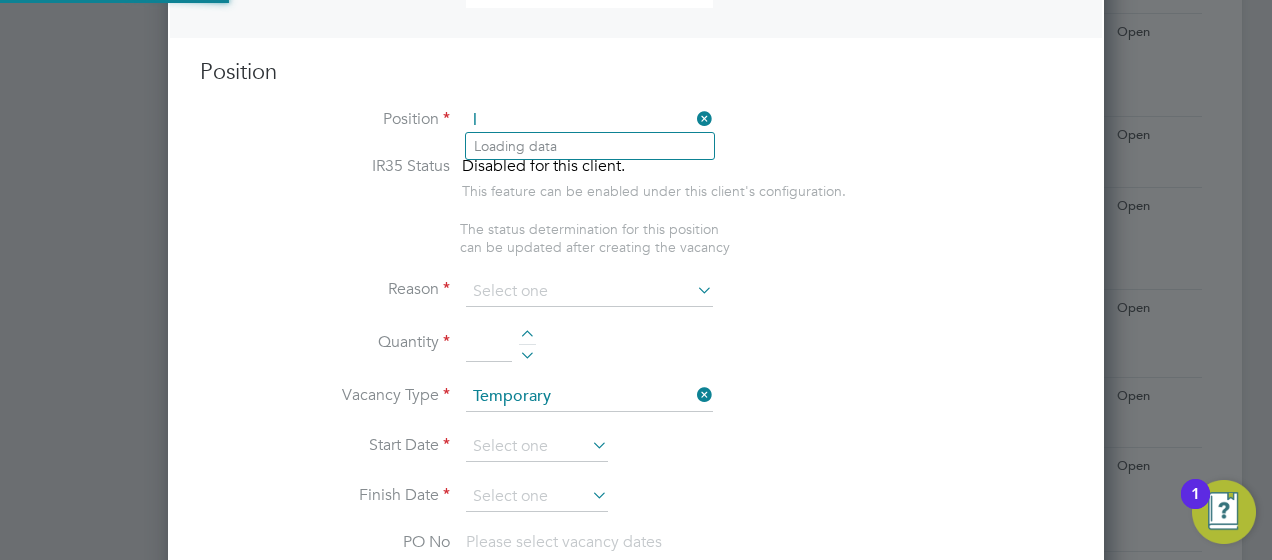 scroll, scrollTop: 10, scrollLeft: 10, axis: both 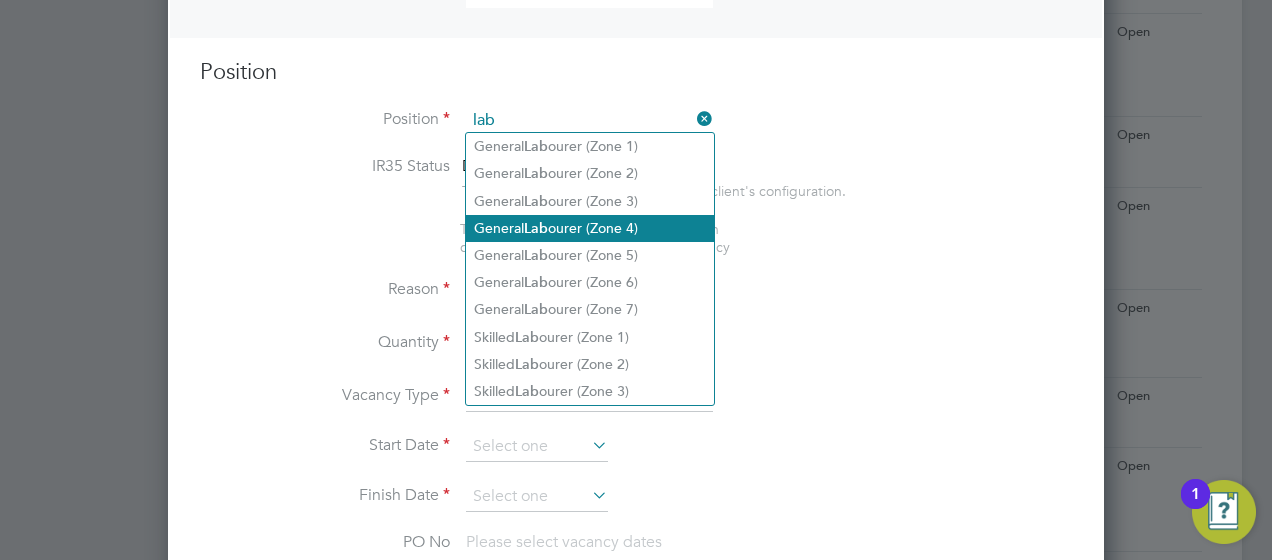 click on "General  Lab ourer (Zone 4)" 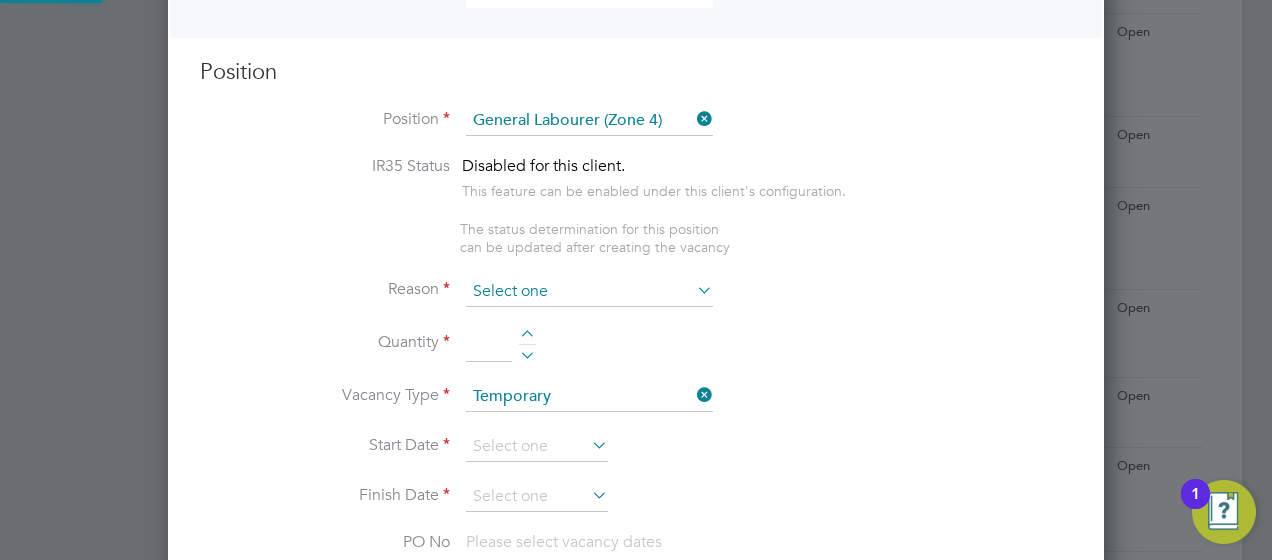 click at bounding box center [589, 292] 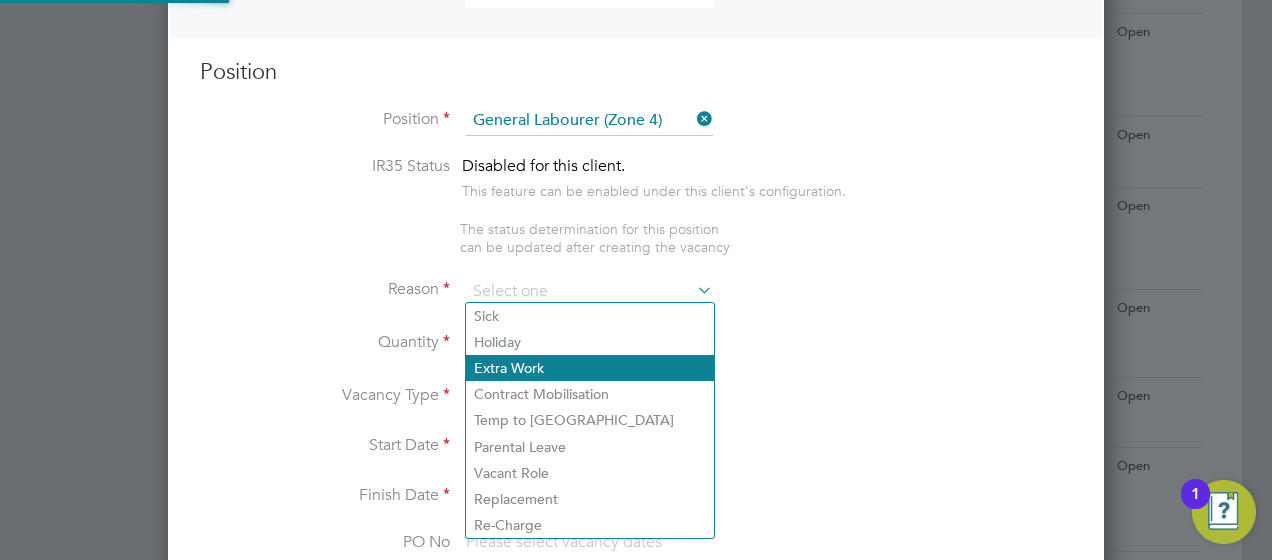 type on "- General site labouring duties
- Supporting the trades on site
- Moving materials and working with the Storeman / Materials     Controller
- Keeping work areas clear and safe
- Adhering to H&S policies
- Reporting into the site management team" 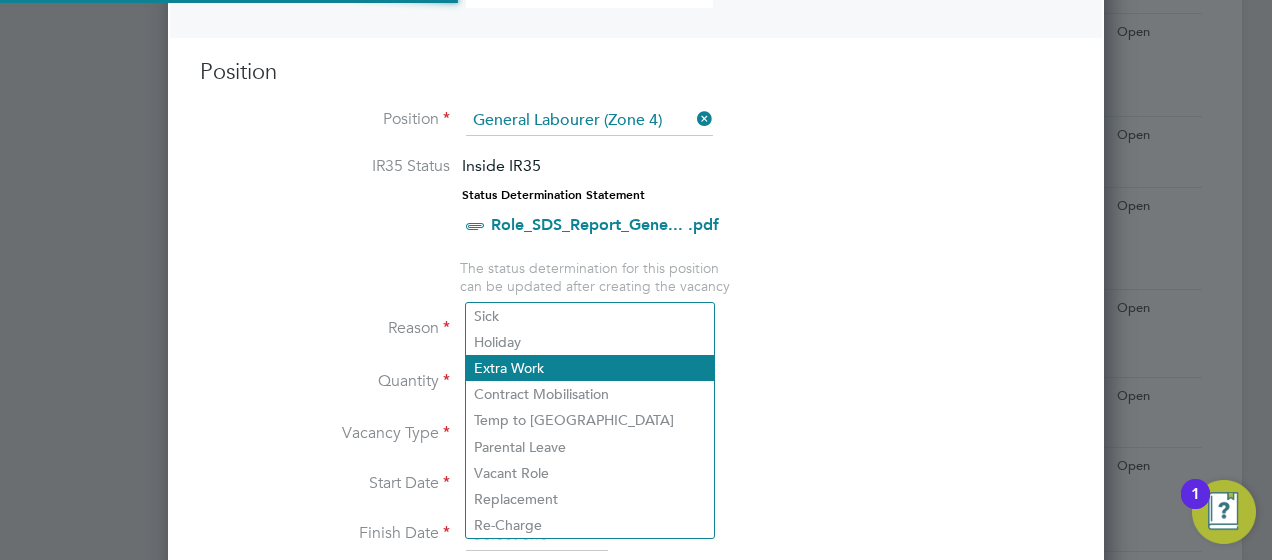 scroll, scrollTop: 10, scrollLeft: 10, axis: both 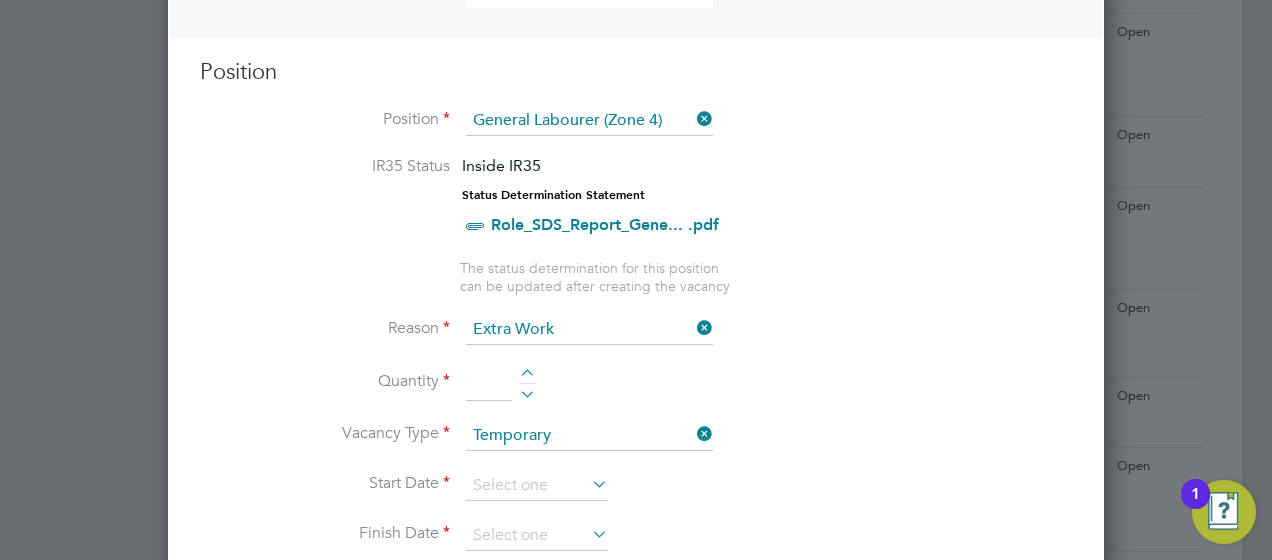click at bounding box center (489, 383) 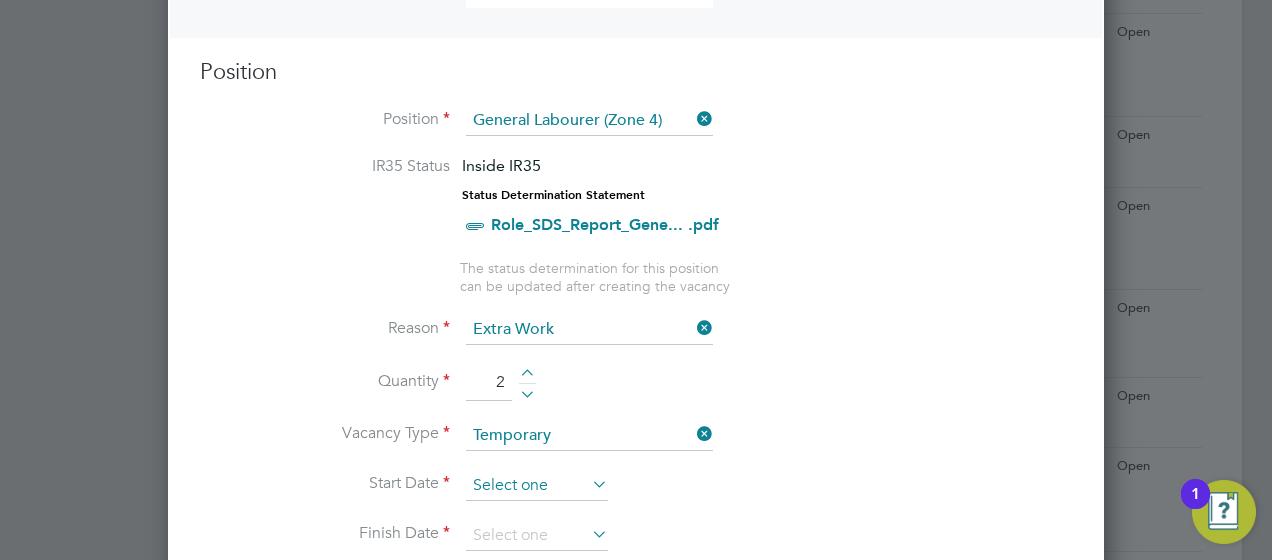 type on "2" 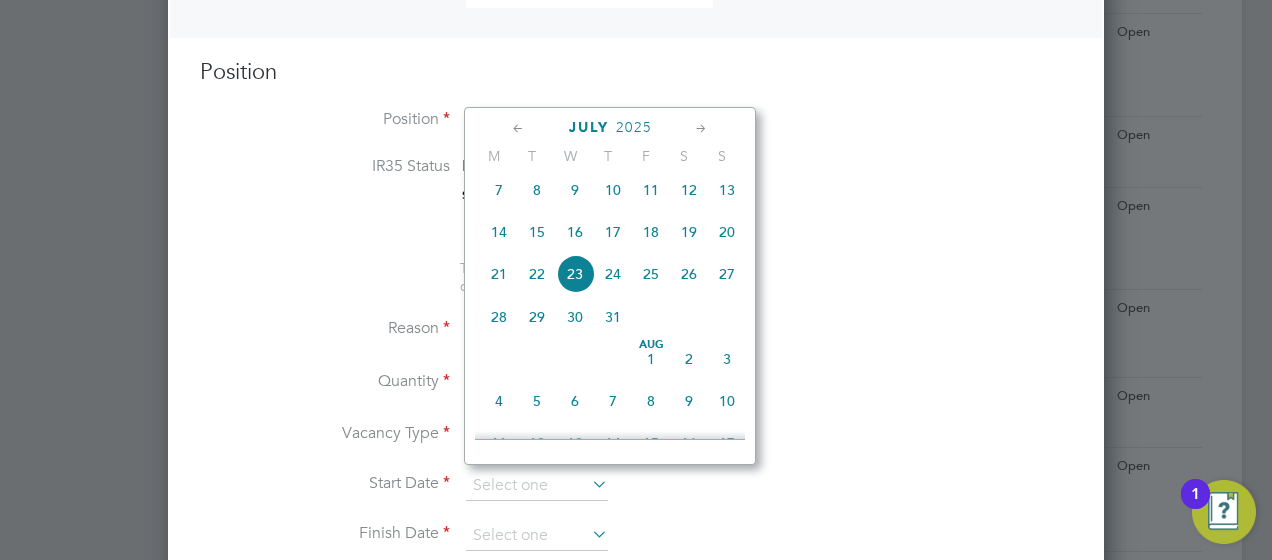 click on "24" 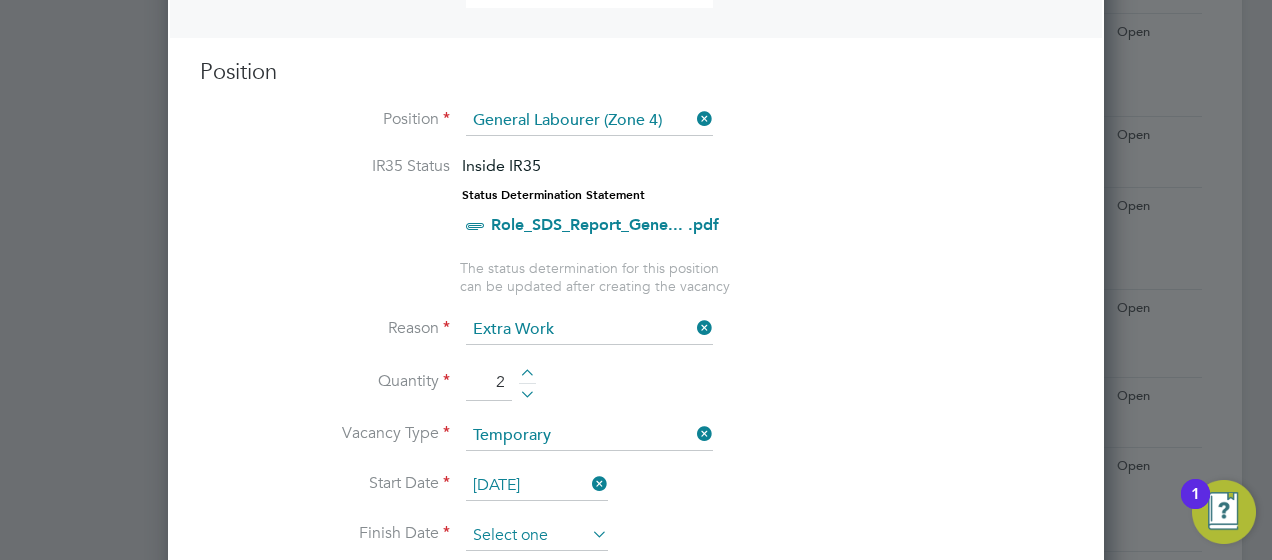 click at bounding box center [537, 536] 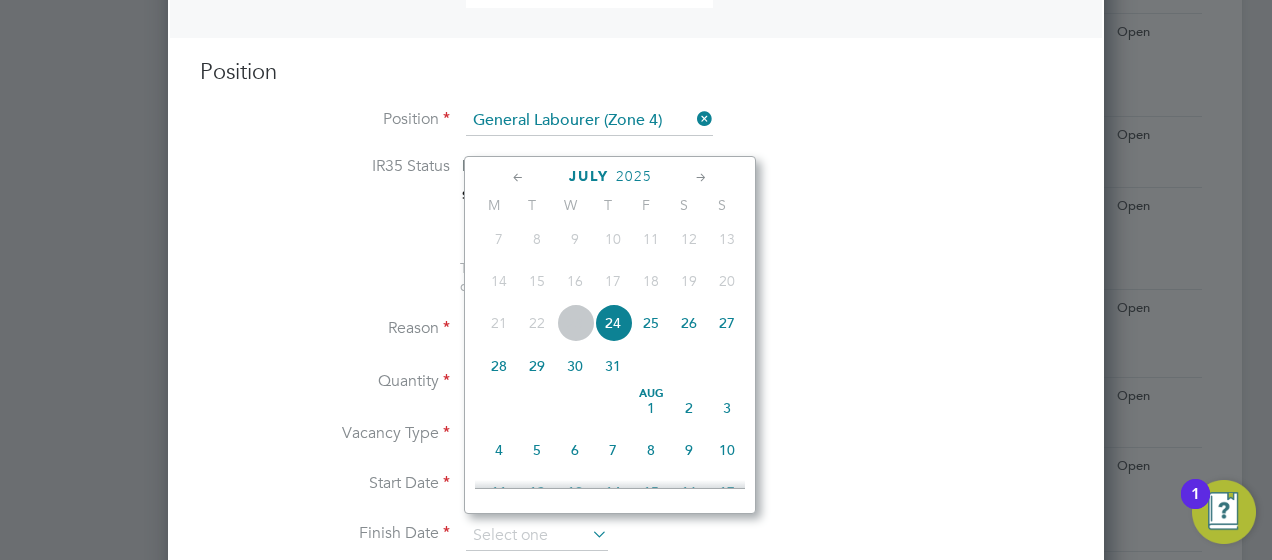 click on "31" 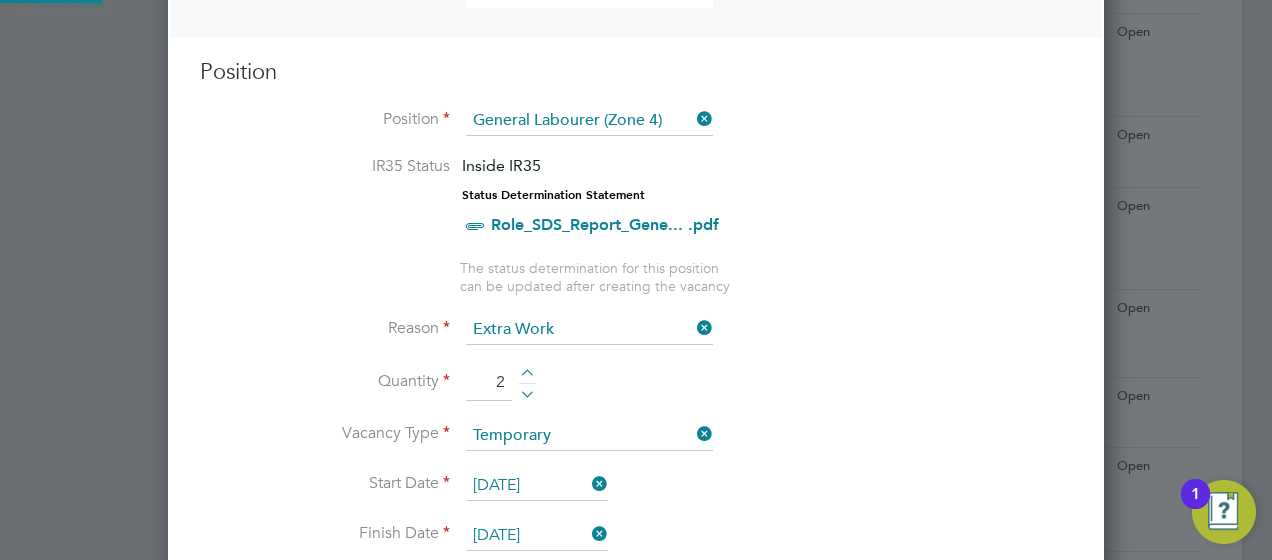 scroll, scrollTop: 10, scrollLeft: 10, axis: both 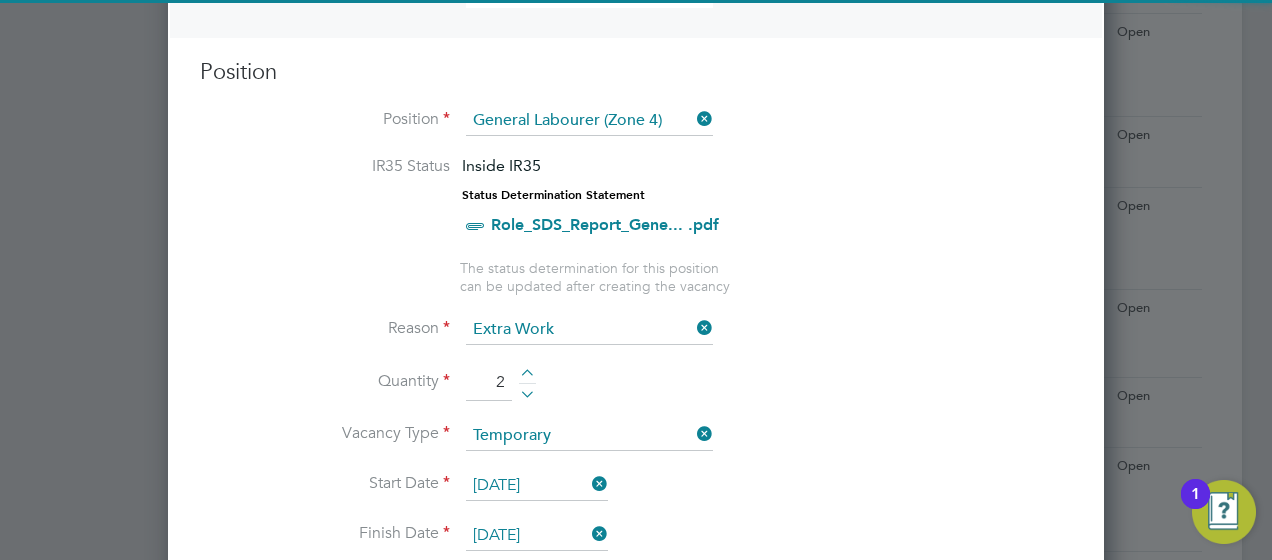 click on "Quantity" at bounding box center [325, 381] 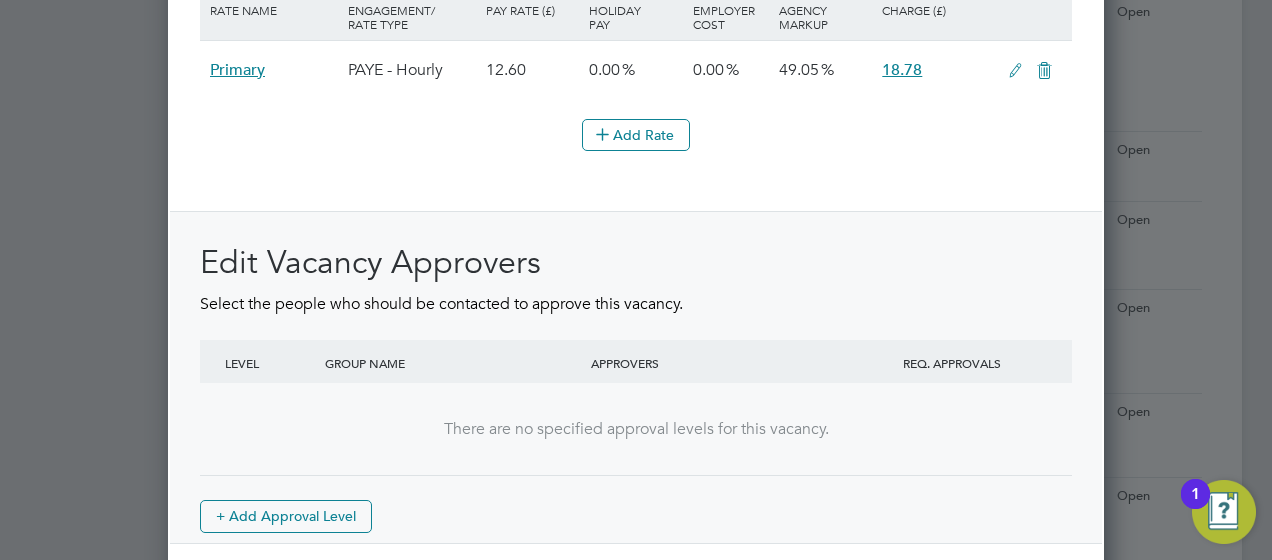 scroll, scrollTop: 2518, scrollLeft: 0, axis: vertical 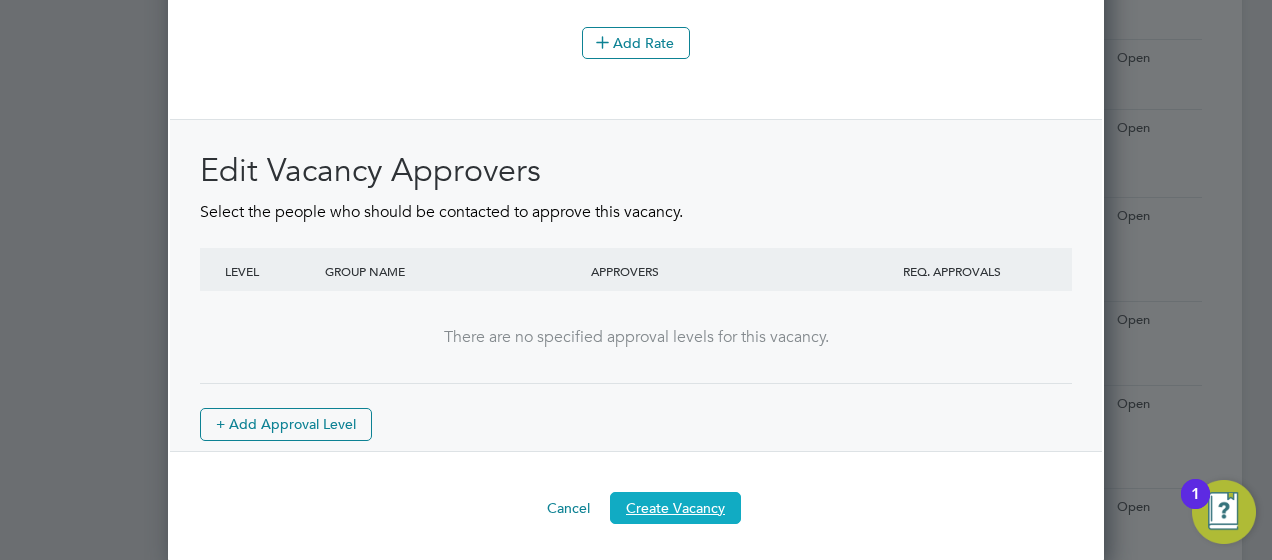 click on "Create Vacancy" at bounding box center (675, 508) 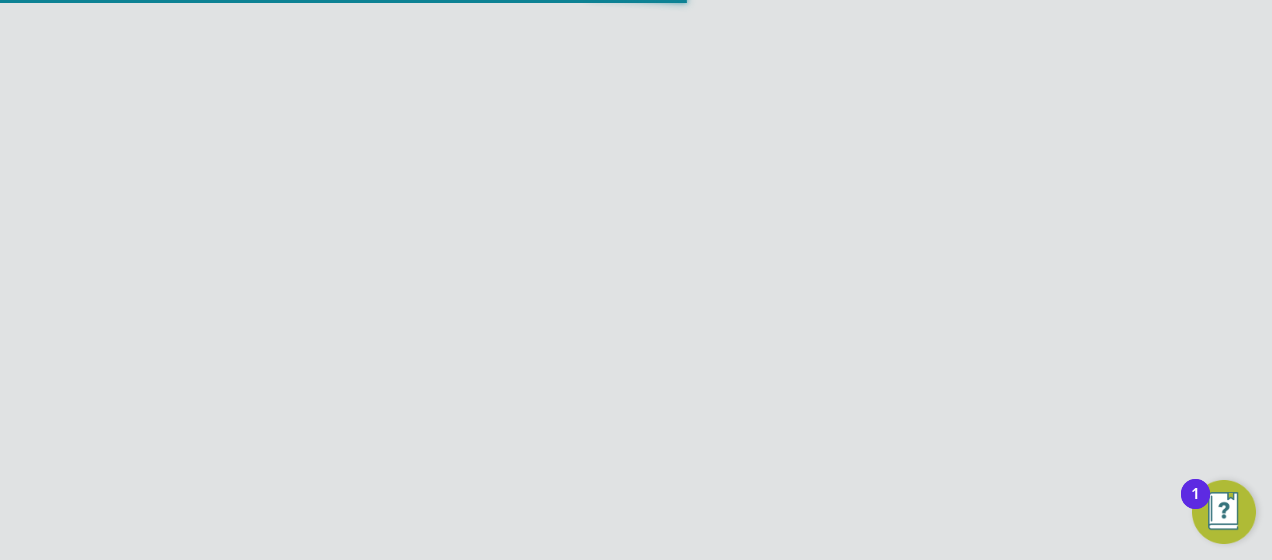 scroll 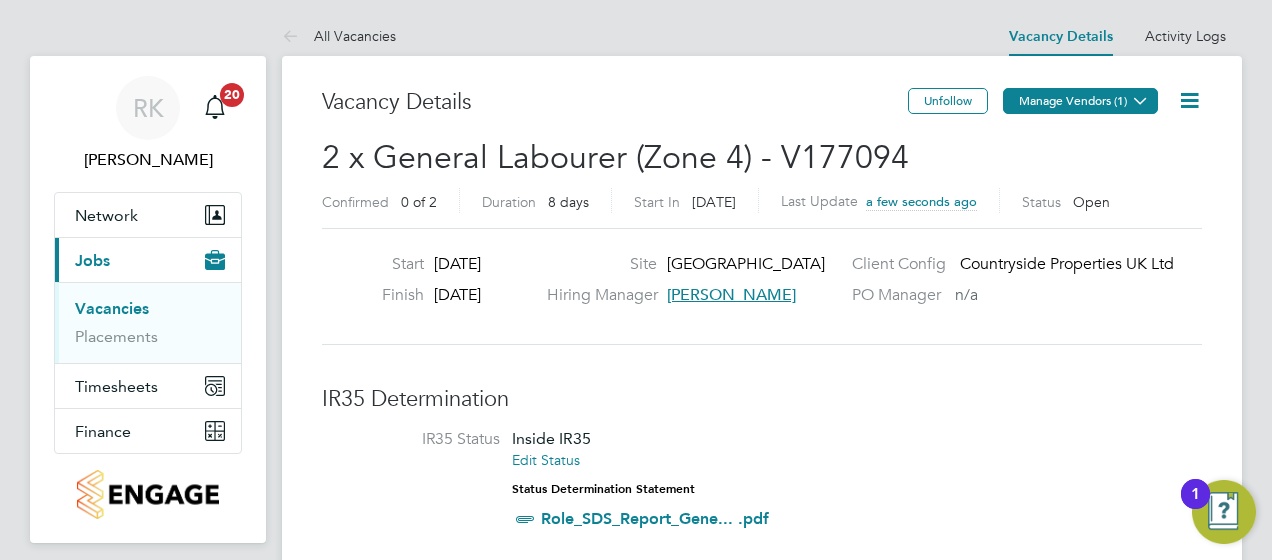 click on "Manage Vendors (1)" 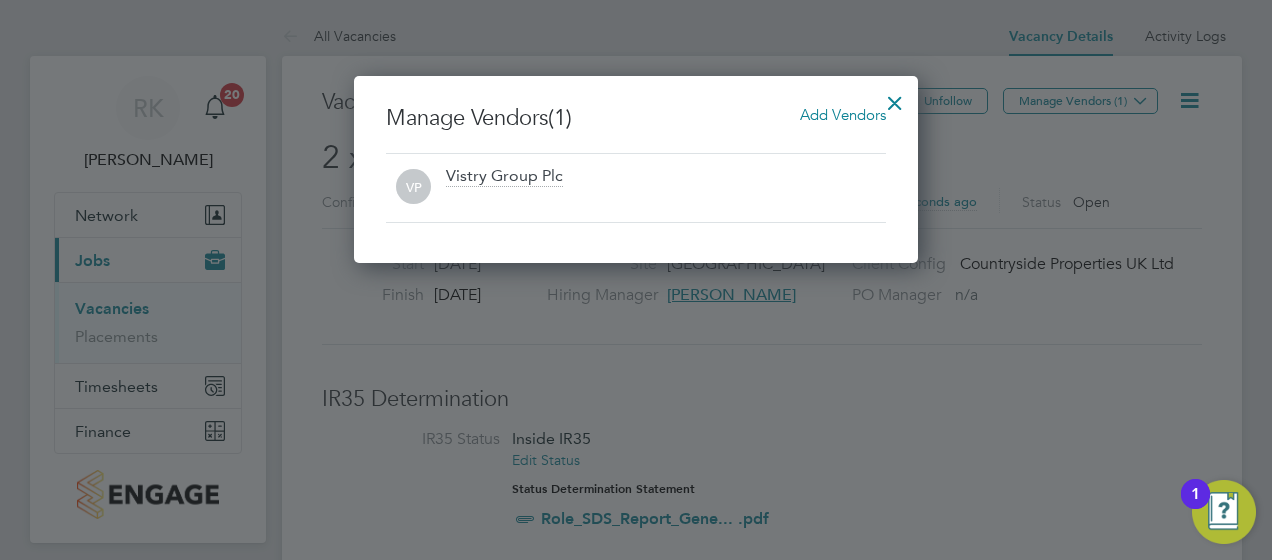 click on "Add Vendors" at bounding box center (843, 114) 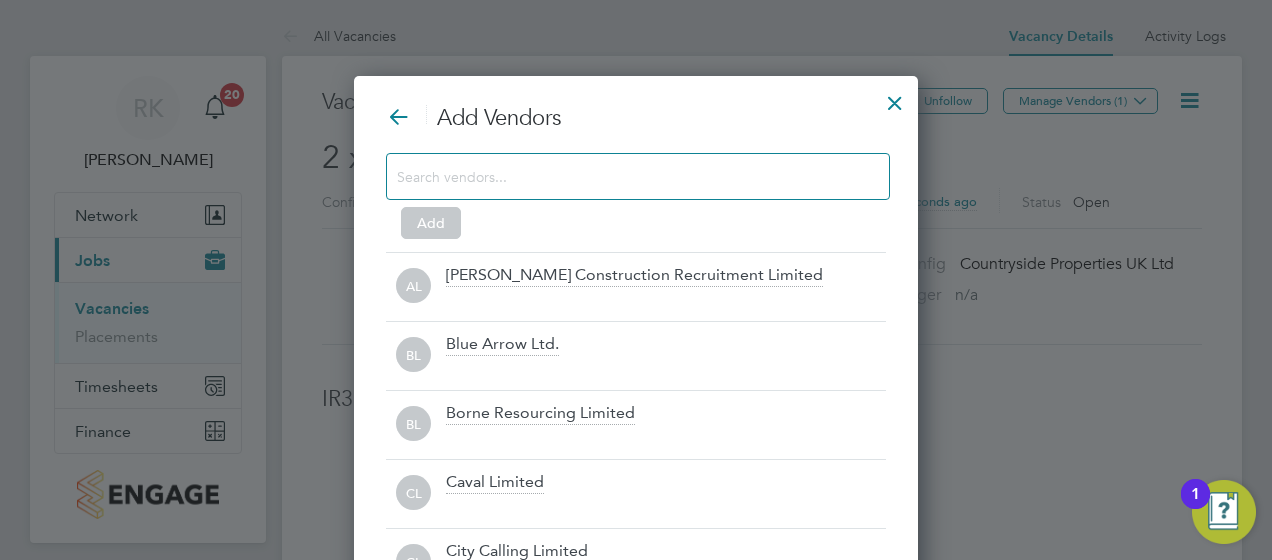 click at bounding box center (622, 176) 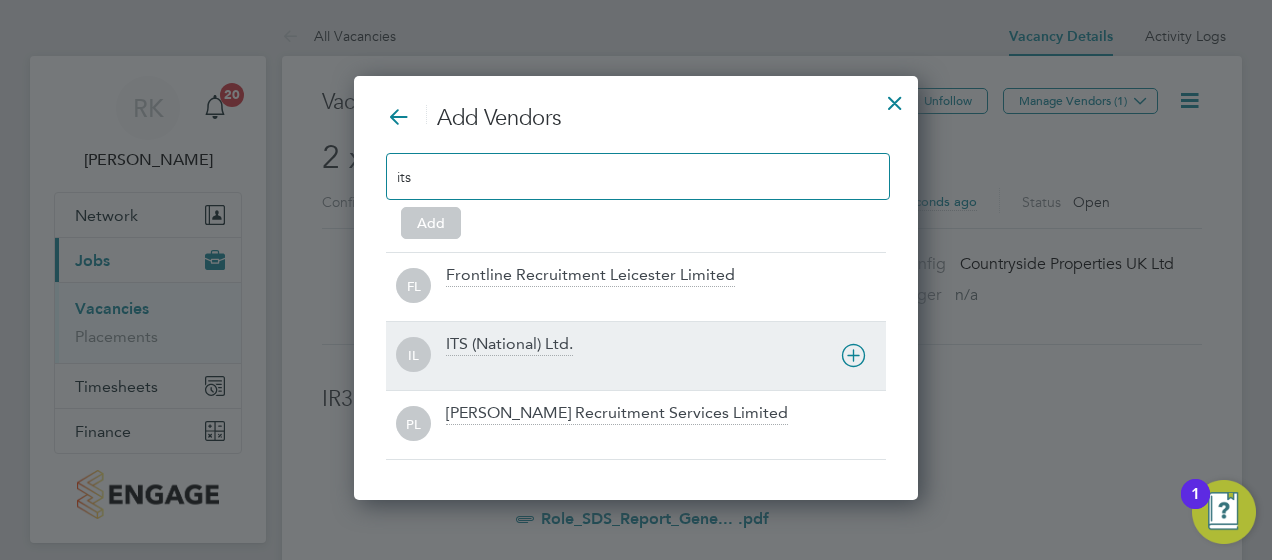type on "its" 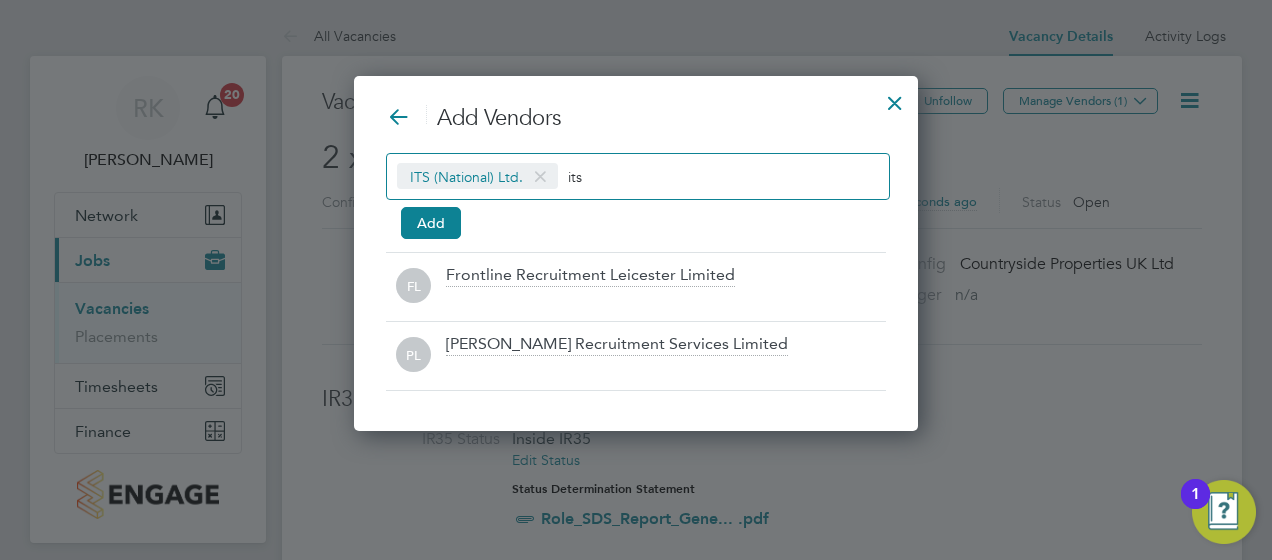 click at bounding box center [895, 98] 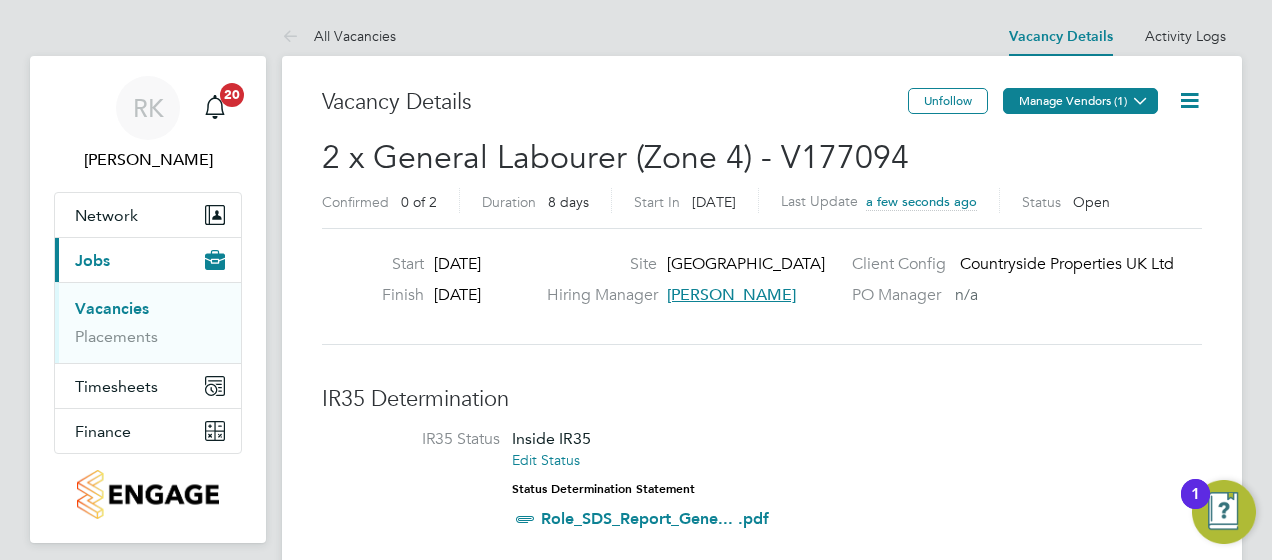 click 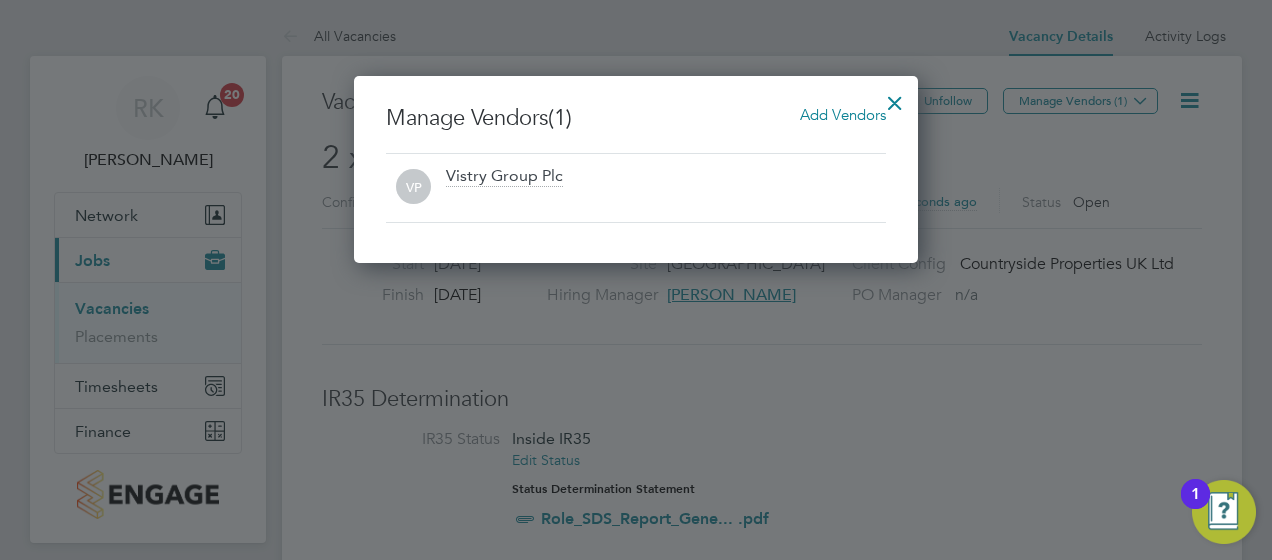 click on "Add Vendors" at bounding box center (843, 114) 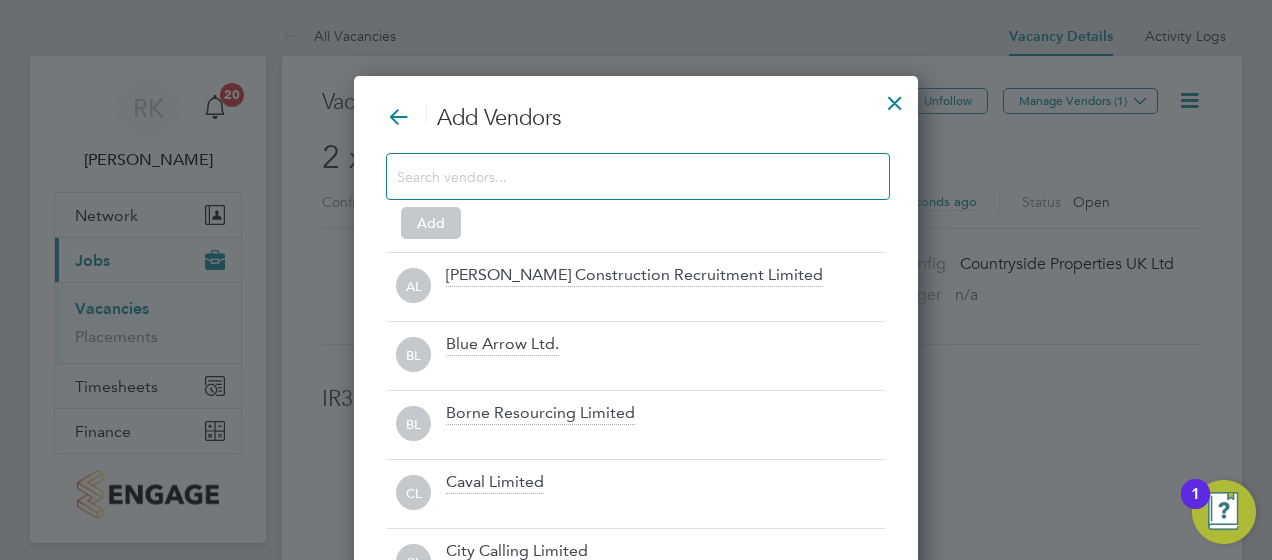 click at bounding box center (638, 176) 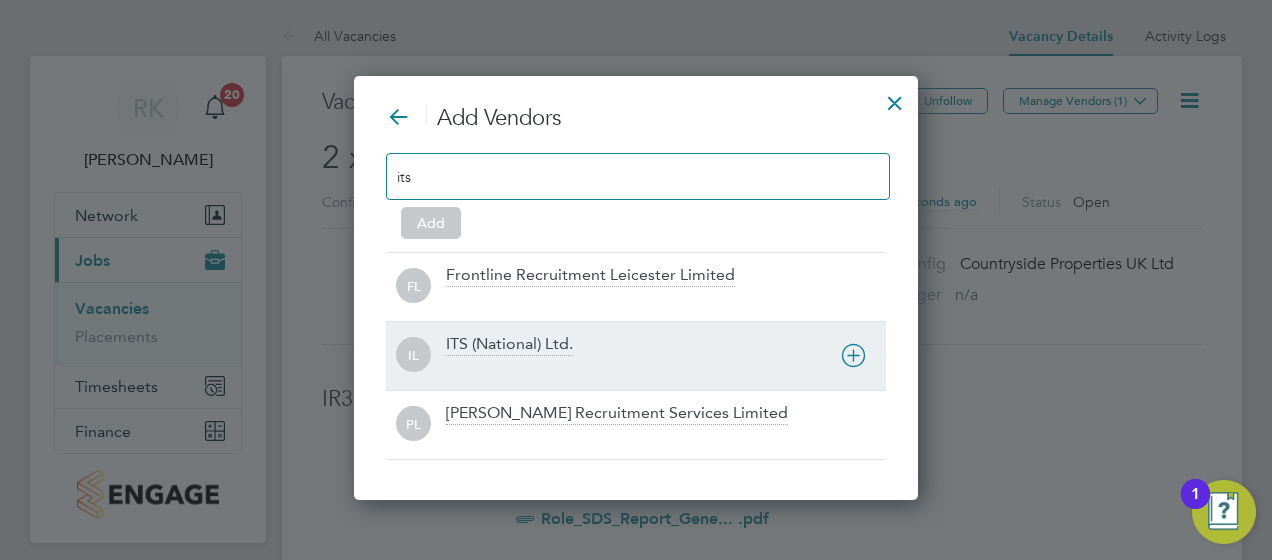 type on "its" 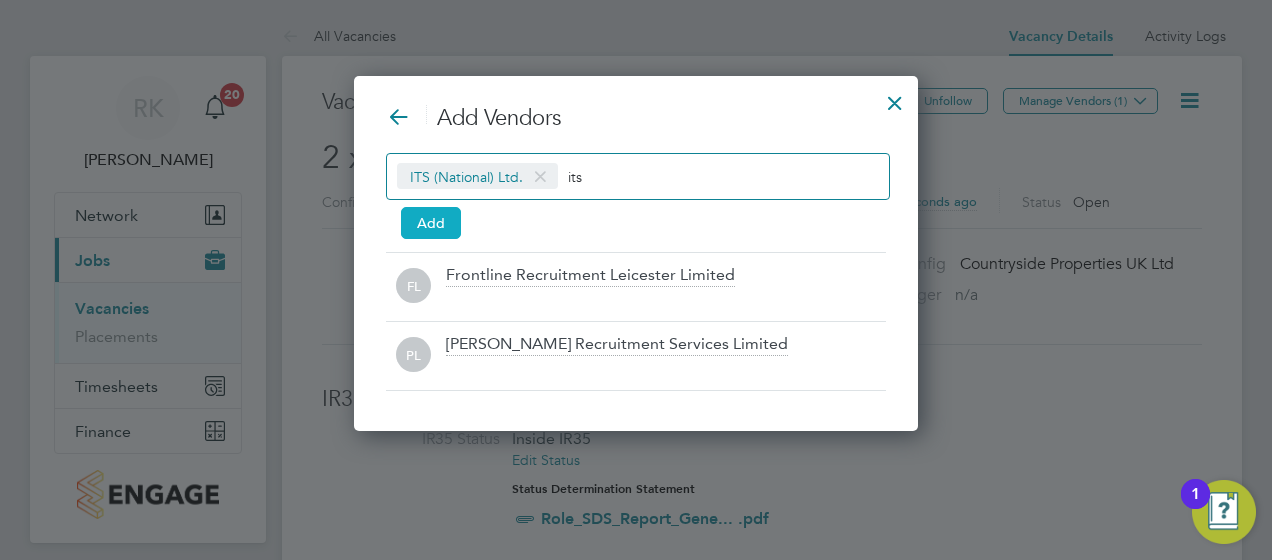 click on "Add" at bounding box center [431, 223] 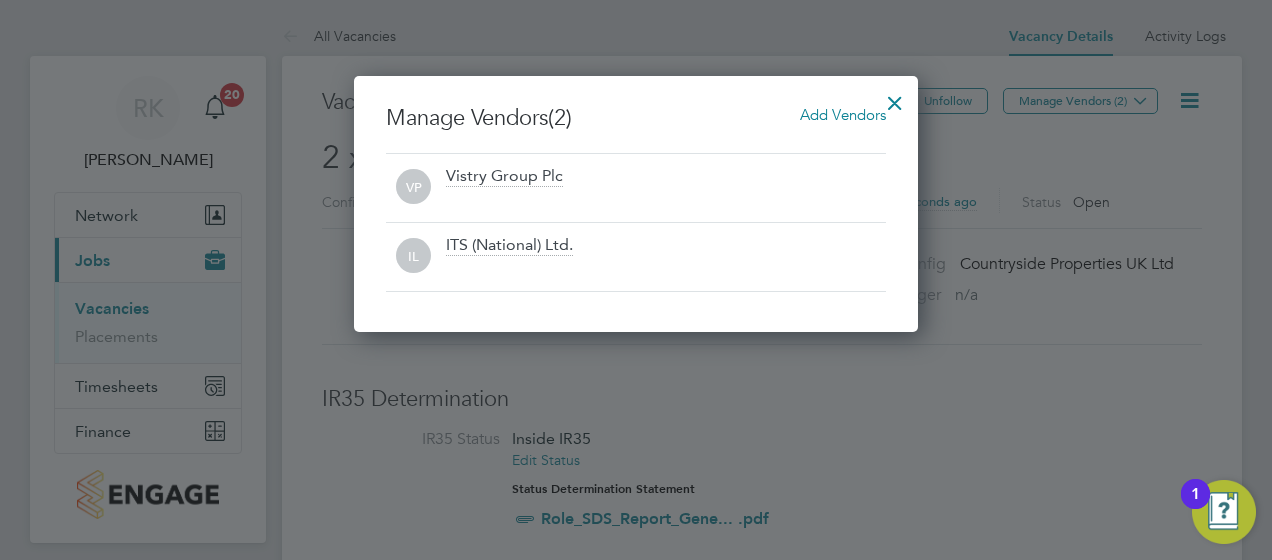 click at bounding box center [895, 98] 